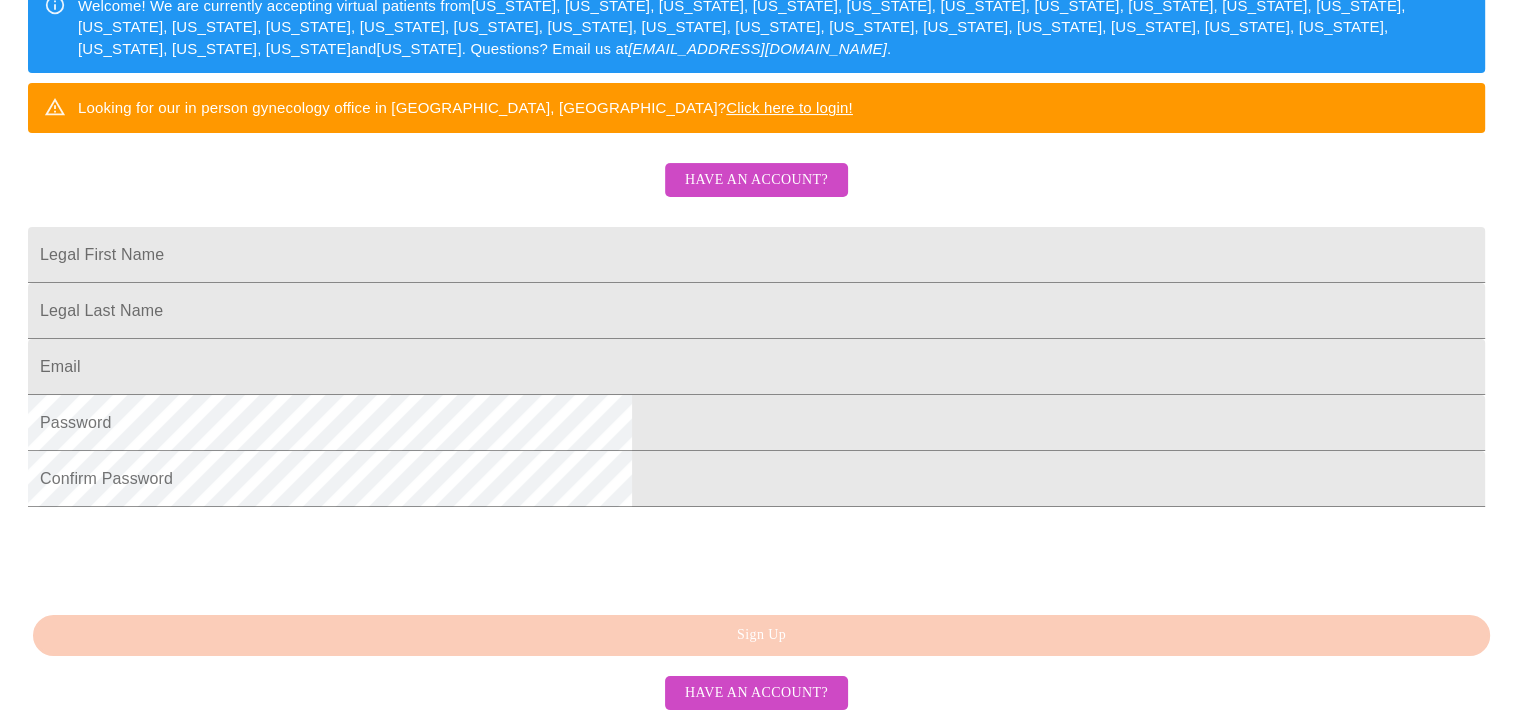 scroll, scrollTop: 503, scrollLeft: 0, axis: vertical 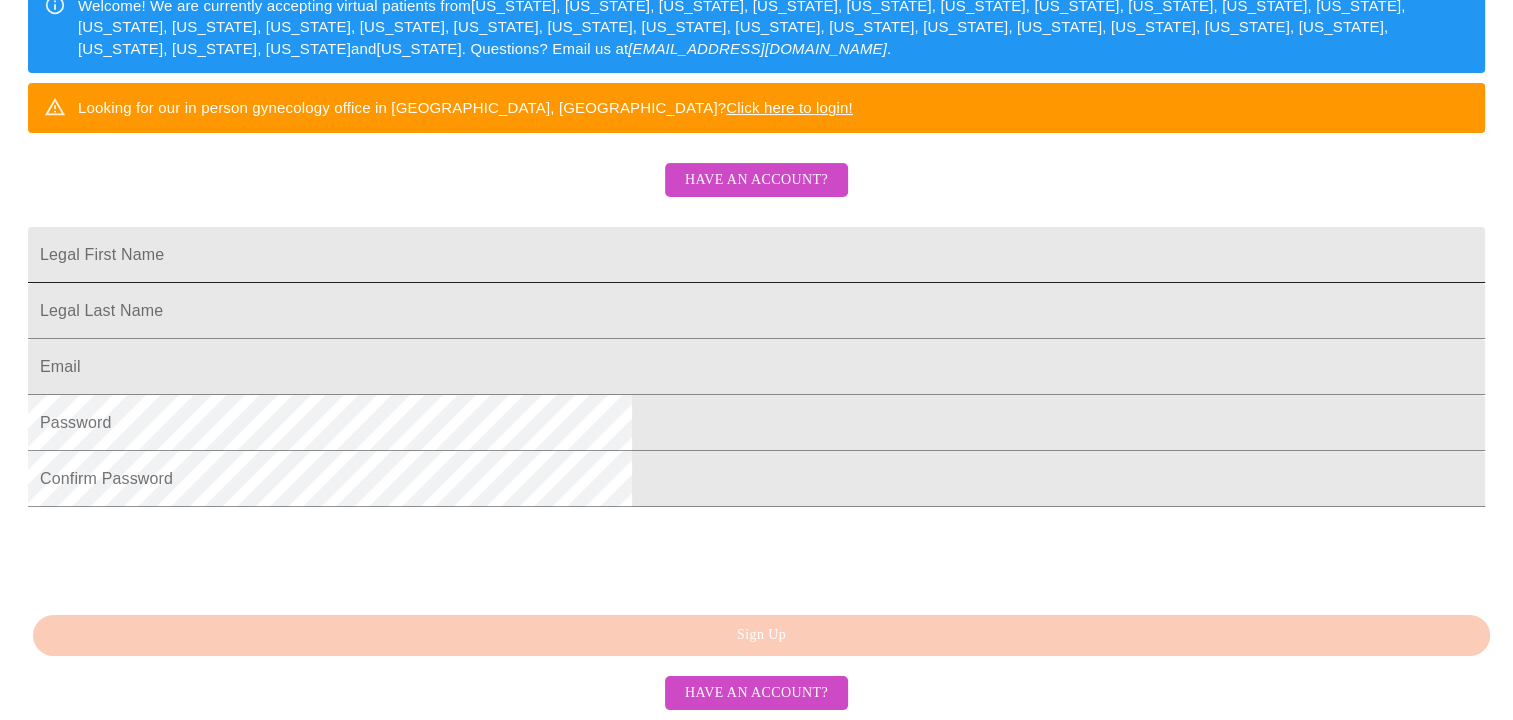 click on "Legal First Name" at bounding box center (756, 255) 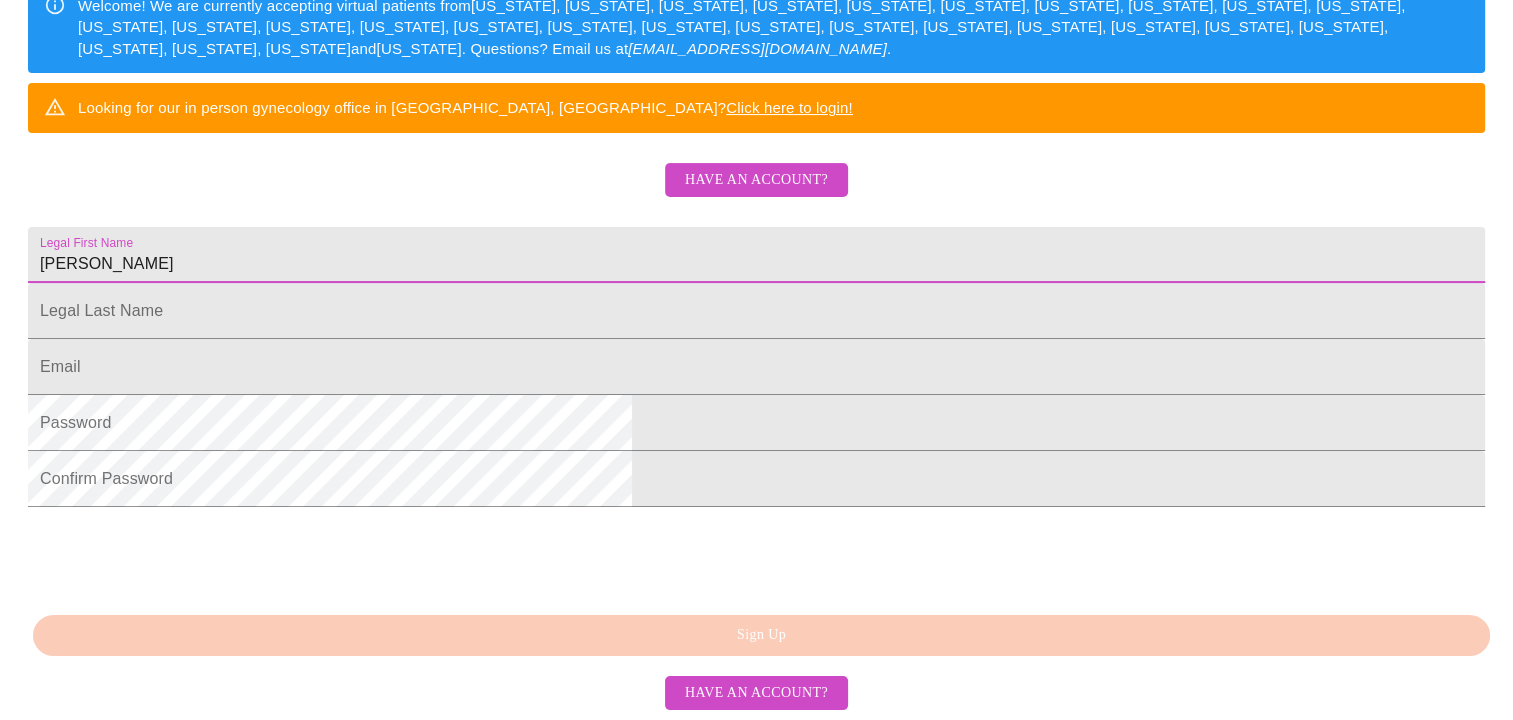 type on "[PERSON_NAME]" 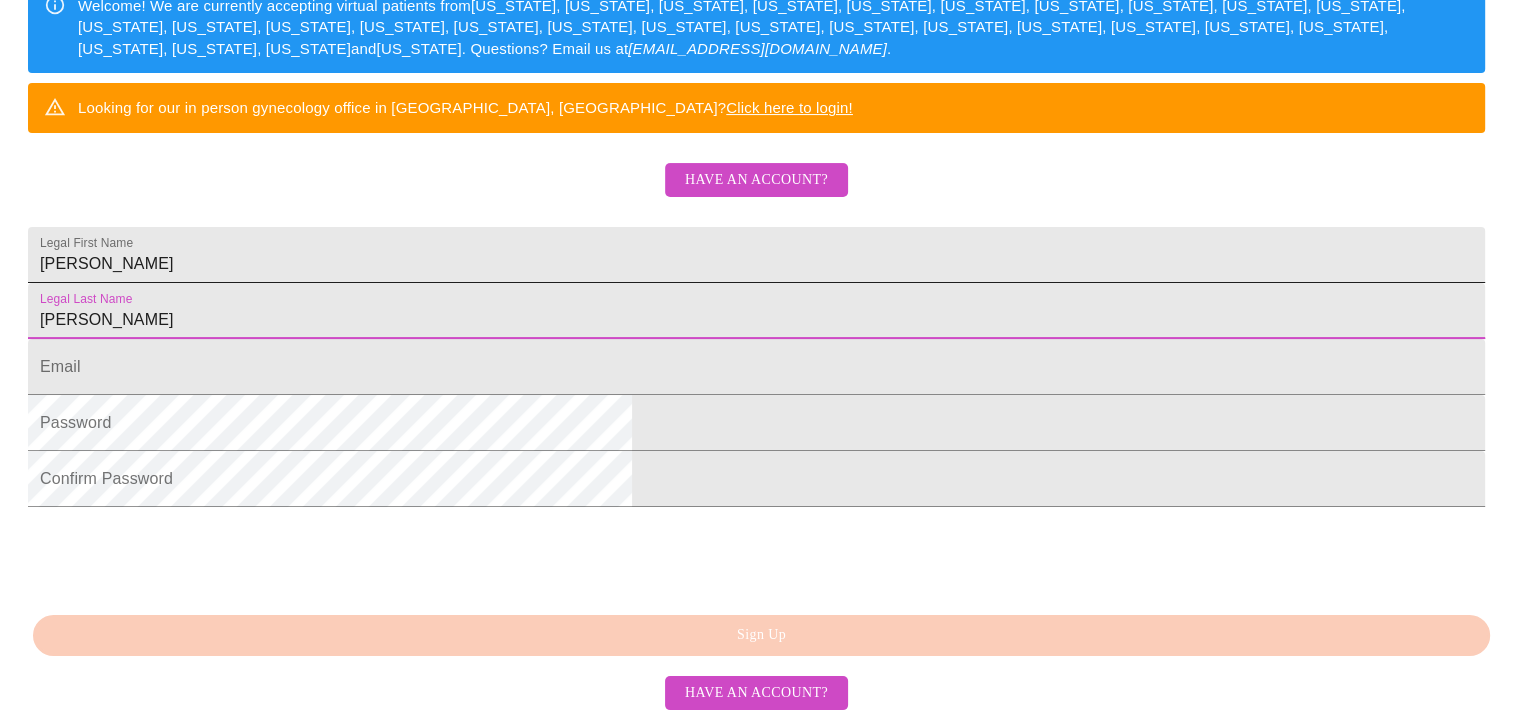 type on "[PERSON_NAME]" 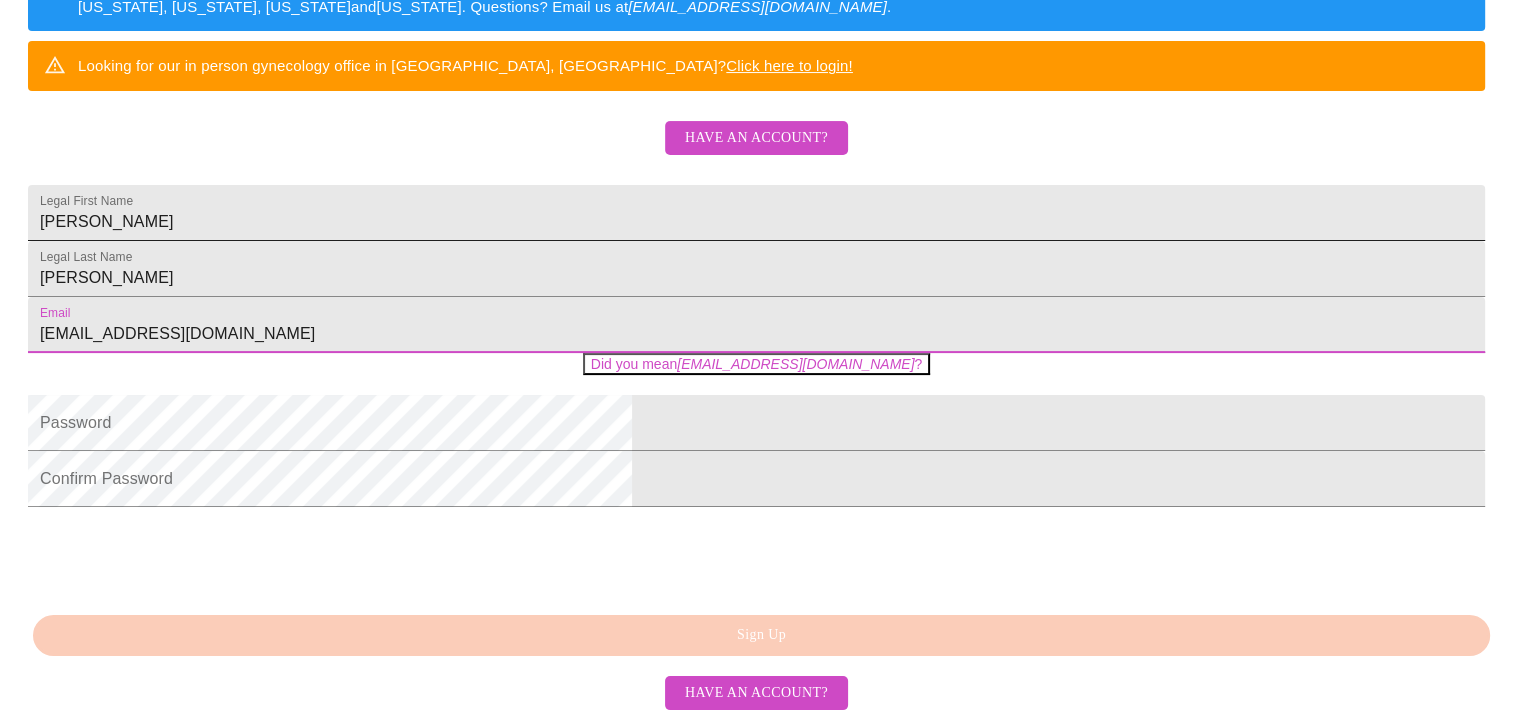 type on "[EMAIL_ADDRESS][DOMAIN_NAME]" 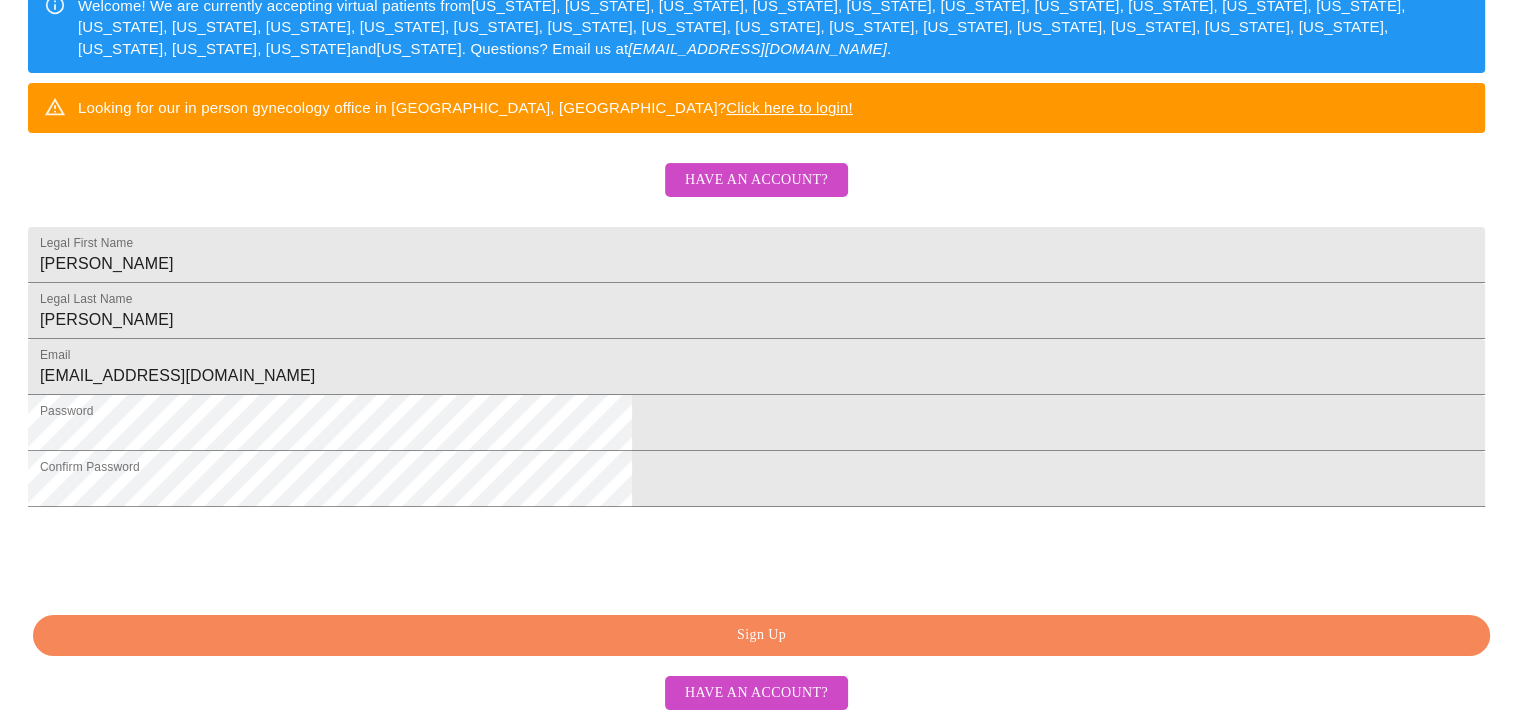 click on "Sign Up" at bounding box center (761, 635) 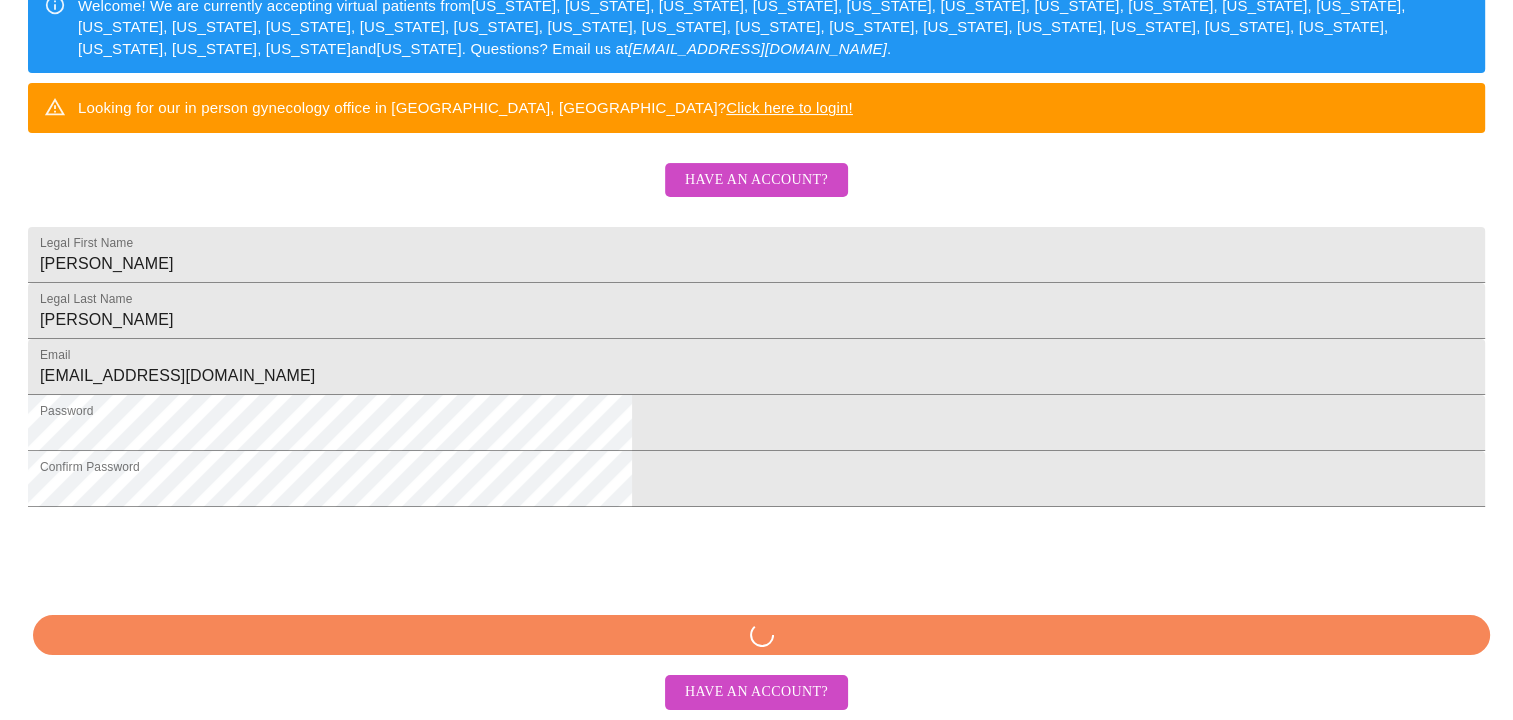 scroll, scrollTop: 502, scrollLeft: 0, axis: vertical 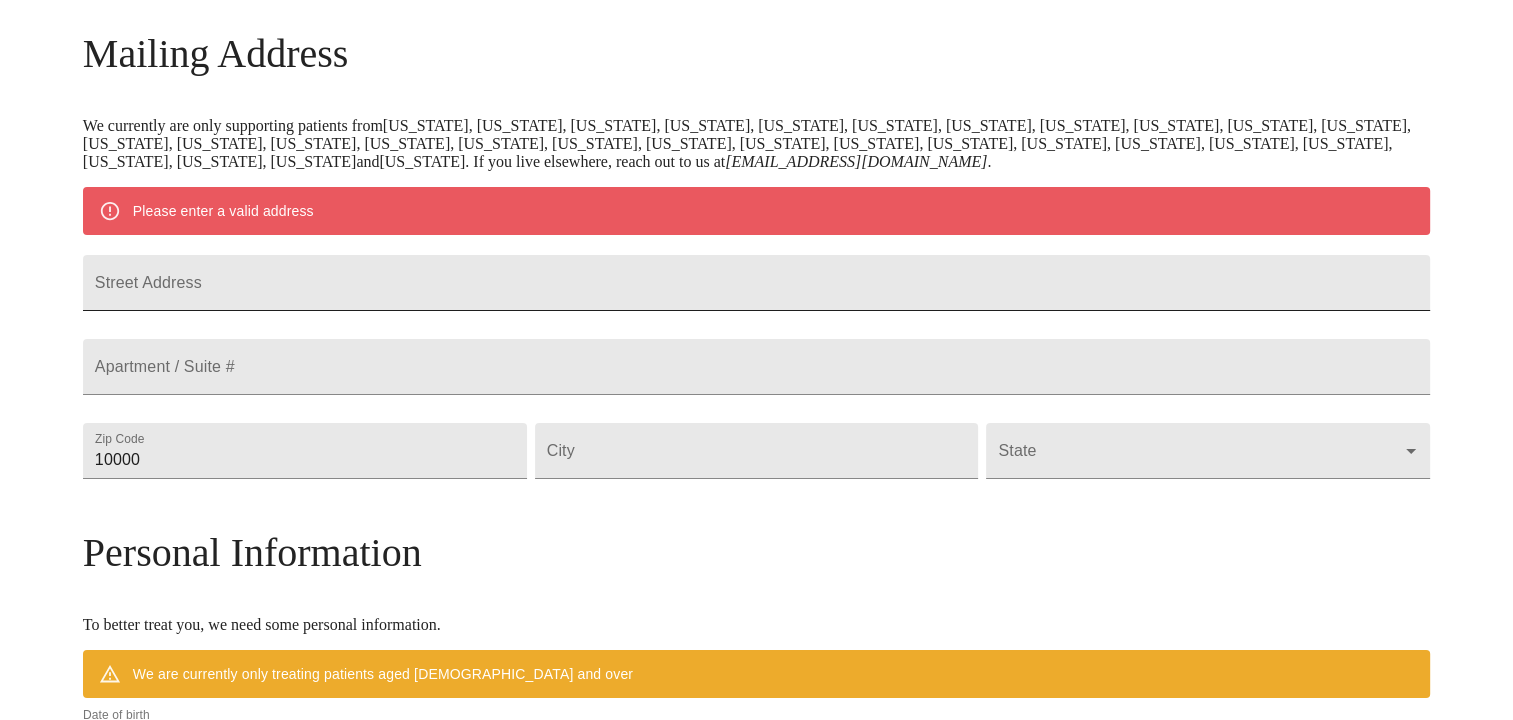 click on "Street Address" at bounding box center [756, 283] 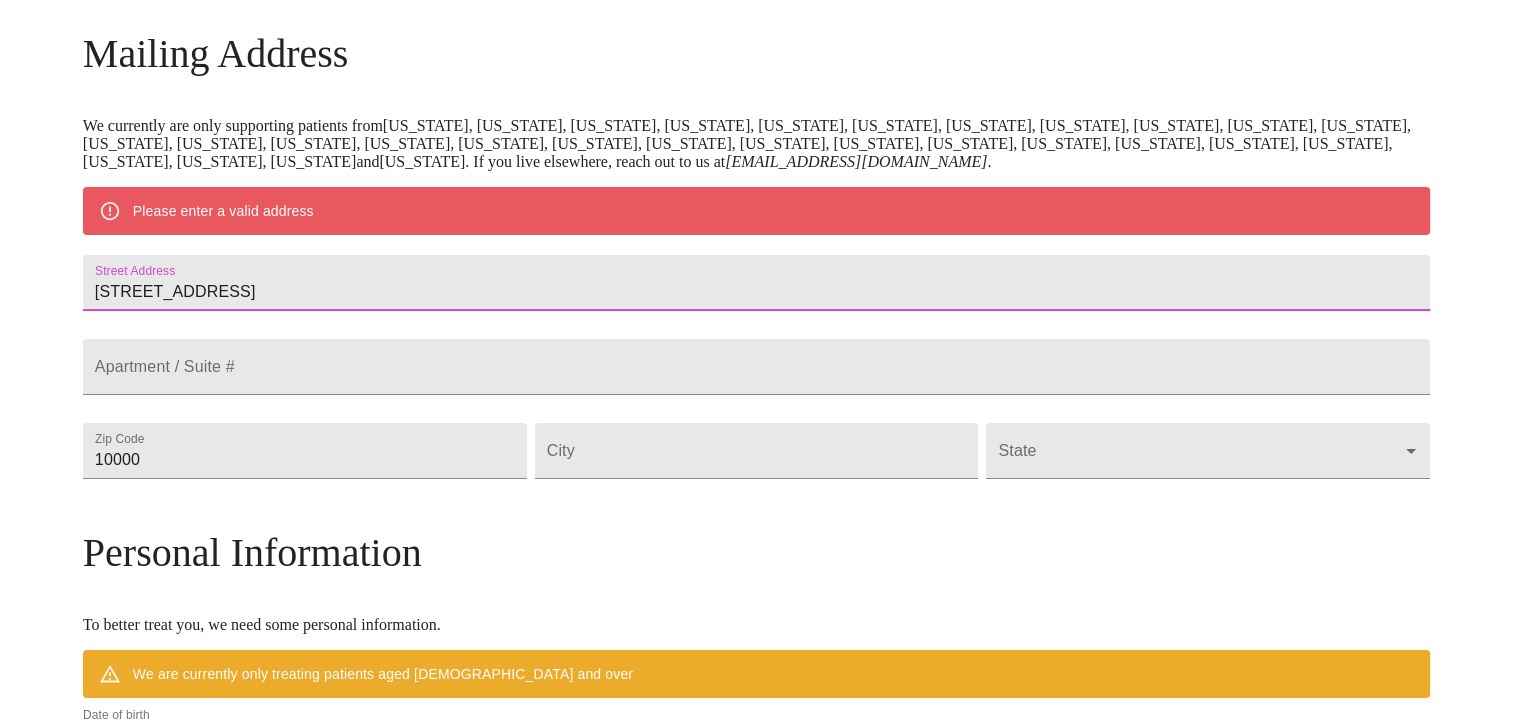 type on "[STREET_ADDRESS]" 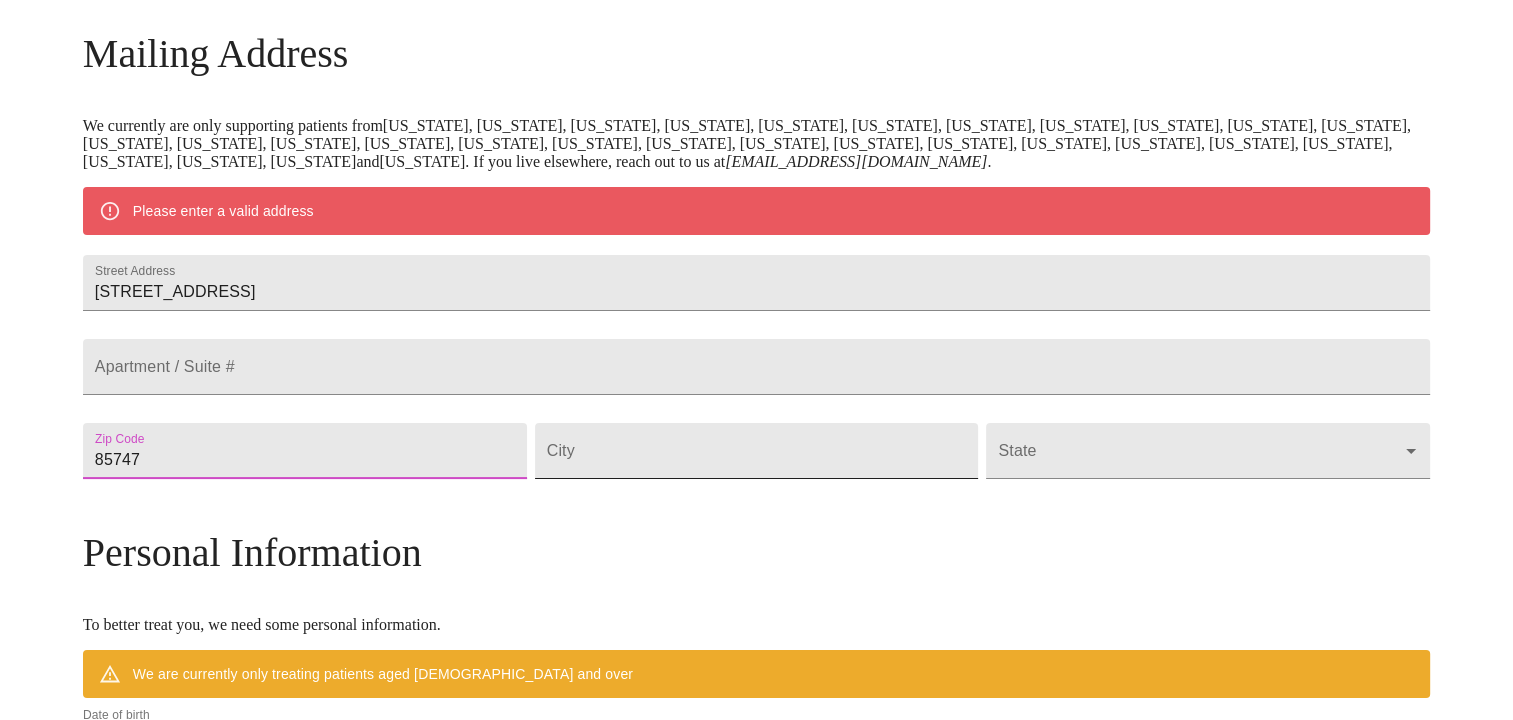 type on "85747" 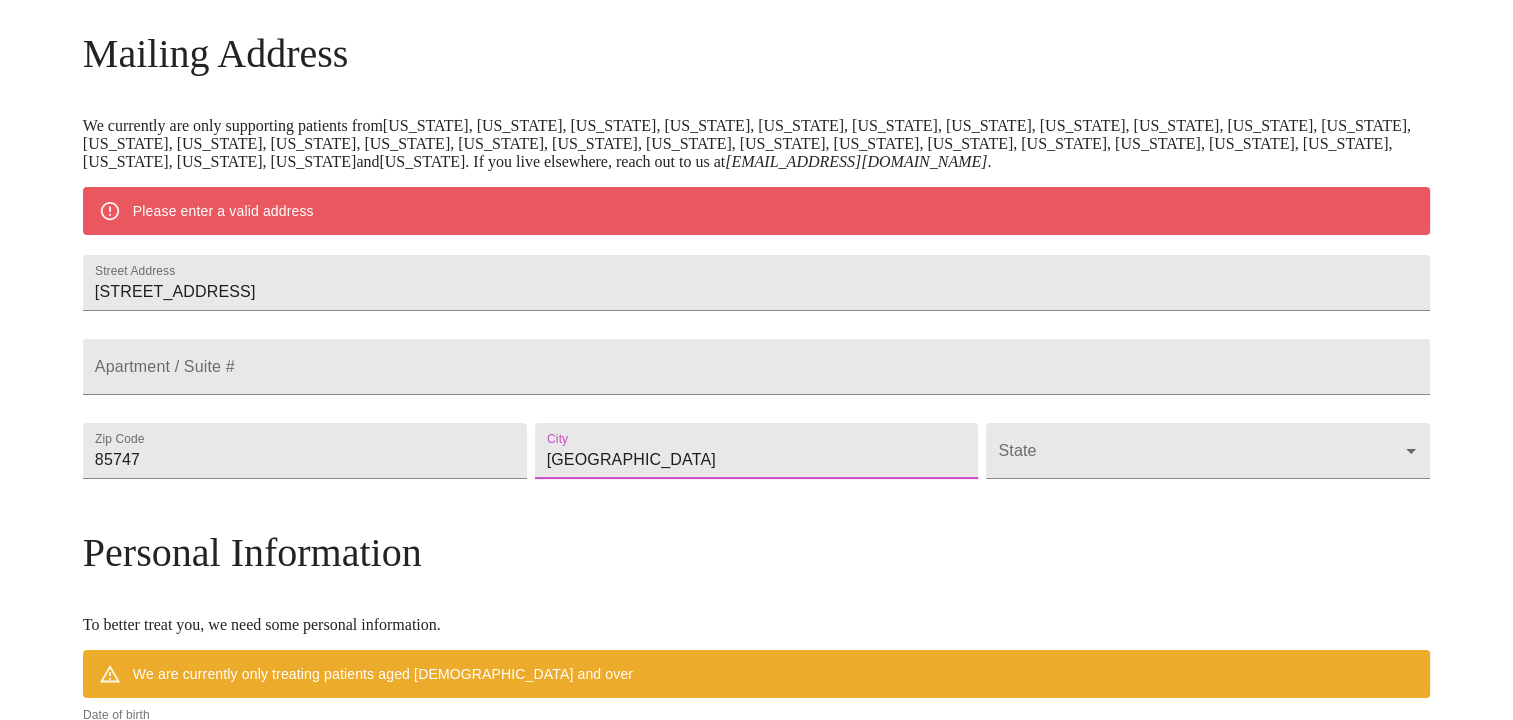 type on "[GEOGRAPHIC_DATA]" 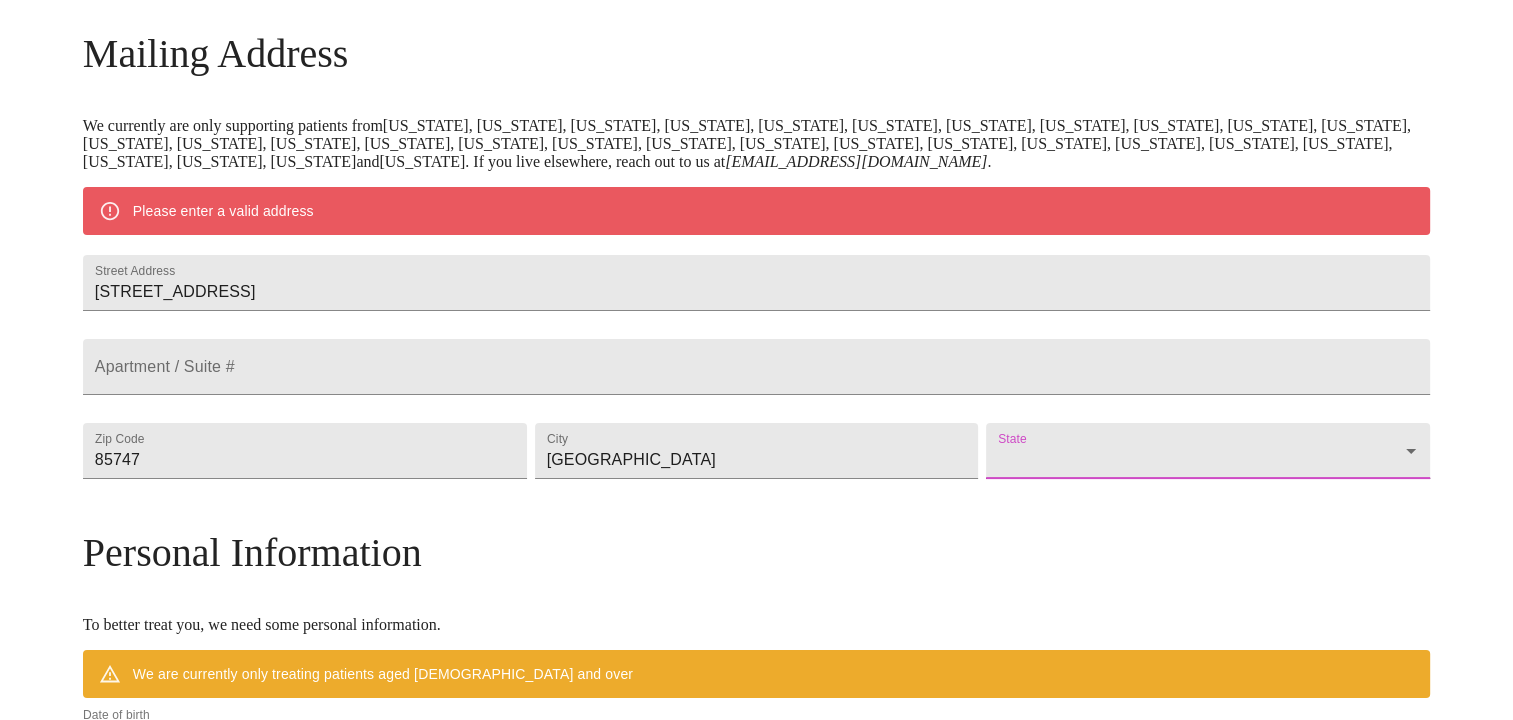 click on "MyMenopauseRx Welcome to MyMenopauseRx Since it's your first time here, you'll need to enter some medical and social information.  We'll guide you through it! Mailing Address We currently are only supporting patients from  [US_STATE], [US_STATE], [US_STATE], [US_STATE], [US_STATE], [US_STATE], [US_STATE], [US_STATE], [US_STATE], [US_STATE], [US_STATE], [US_STATE], [US_STATE], [US_STATE], [US_STATE], [US_STATE], [US_STATE], [US_STATE], [US_STATE], [US_STATE], [US_STATE], [US_STATE], [US_STATE], [US_STATE], [US_STATE], [US_STATE], [US_STATE], [US_STATE]  and  [US_STATE] . If you live elsewhere, reach out to us at  [EMAIL_ADDRESS][DOMAIN_NAME] . Please enter a valid address Street Address [STREET_ADDRESS] Apartment / Suite # Zip Code [GEOGRAPHIC_DATA] State ​ Personal Information To better treat you, we need some personal information. We are currently only treating patients aged [DEMOGRAPHIC_DATA] and over Date of birth [DEMOGRAPHIC_DATA] Sex [DEMOGRAPHIC_DATA] [DEMOGRAPHIC_DATA] Phone Number (   )    - Receive Text Message Notifications Terms of Service & Privacy Policy By  Continuing Terms of Service  and our" at bounding box center [756, 487] 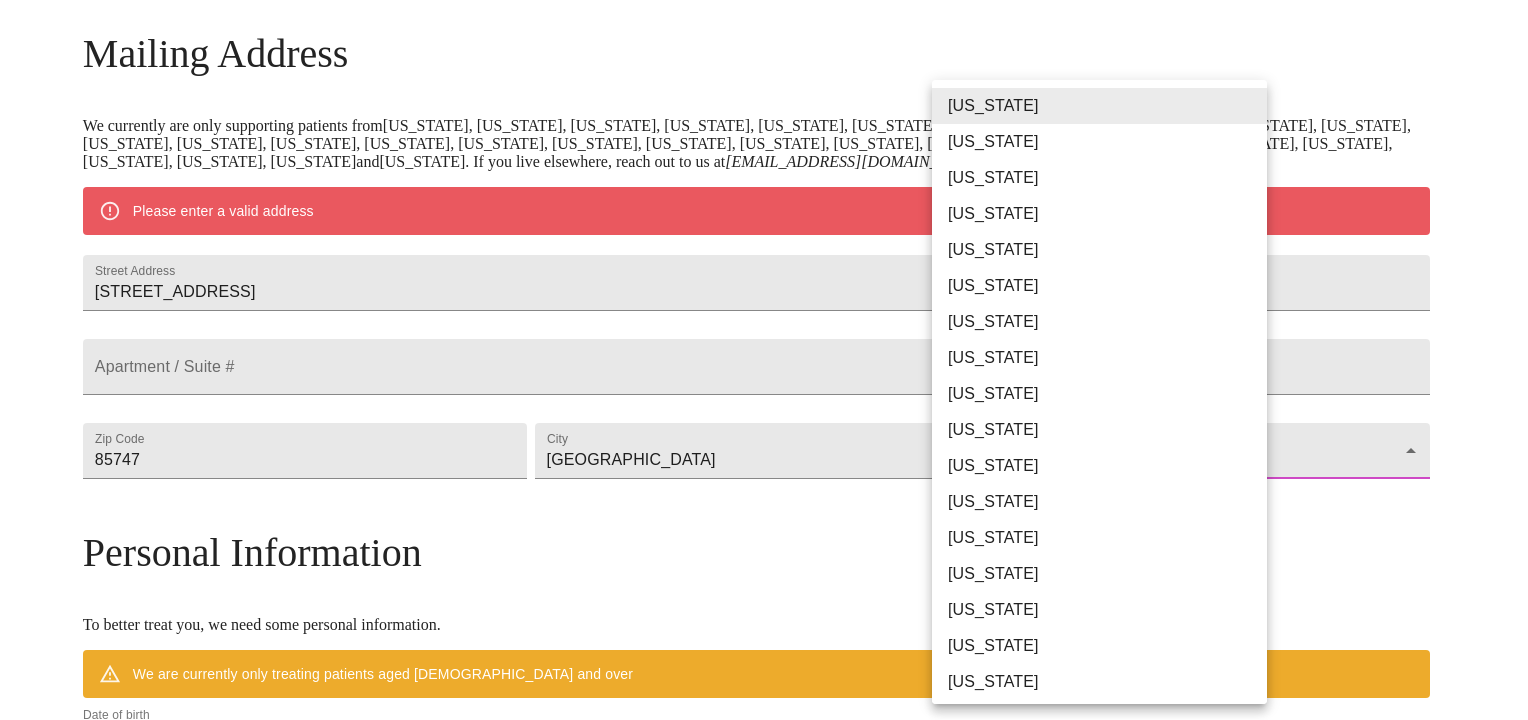click on "[US_STATE]" at bounding box center [1107, 178] 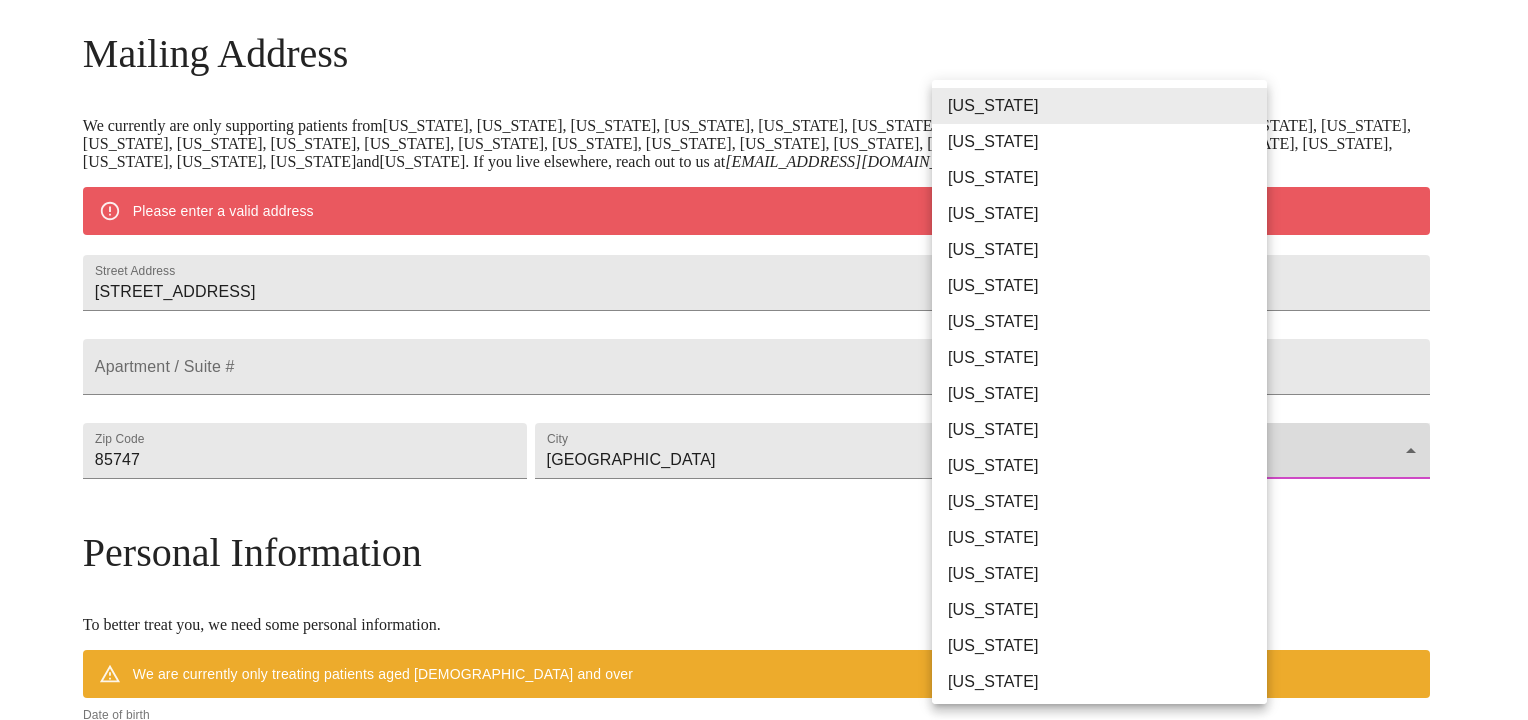 type on "[US_STATE]" 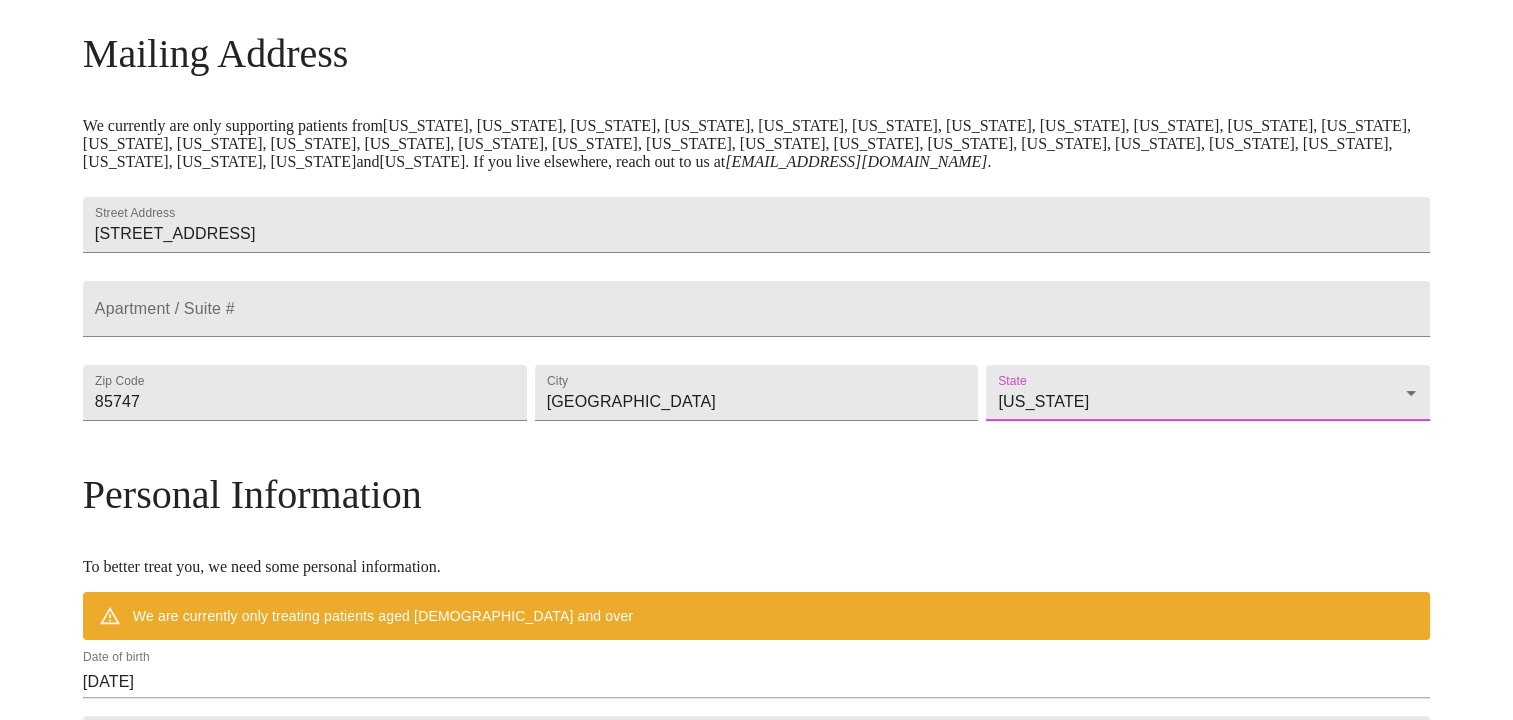 click on "MyMenopauseRx Welcome to MyMenopauseRx Since it's your first time here, you'll need to enter some medical and social information.  We'll guide you through it! Mailing Address We currently are only supporting patients from  [US_STATE], [US_STATE], [US_STATE], [US_STATE], [US_STATE], [US_STATE], [US_STATE], [US_STATE], [US_STATE], [US_STATE], [US_STATE], [US_STATE], [US_STATE], [US_STATE], [US_STATE], [US_STATE], [US_STATE], [US_STATE], [US_STATE], [US_STATE], [US_STATE], [US_STATE], [US_STATE], [US_STATE], [US_STATE], [US_STATE], [US_STATE], [US_STATE]  and  [US_STATE] . If you live elsewhere, reach out to us at  [EMAIL_ADDRESS][DOMAIN_NAME] . Street Address [STREET_ADDRESS] Apartment / Suite # Zip Code 85747 City [GEOGRAPHIC_DATA] [US_STATE] [US_STATE] Personal Information To better treat you, we need some personal information. We are currently only treating patients aged [DEMOGRAPHIC_DATA] and over Date of birth [DEMOGRAPHIC_DATA] Sex [DEMOGRAPHIC_DATA] [DEMOGRAPHIC_DATA] Phone Number (   )    - Receive Text Message Notifications Terms of Service & Privacy Policy By  Continuing Terms of Service  and our  Privacy Policy ." at bounding box center [756, 458] 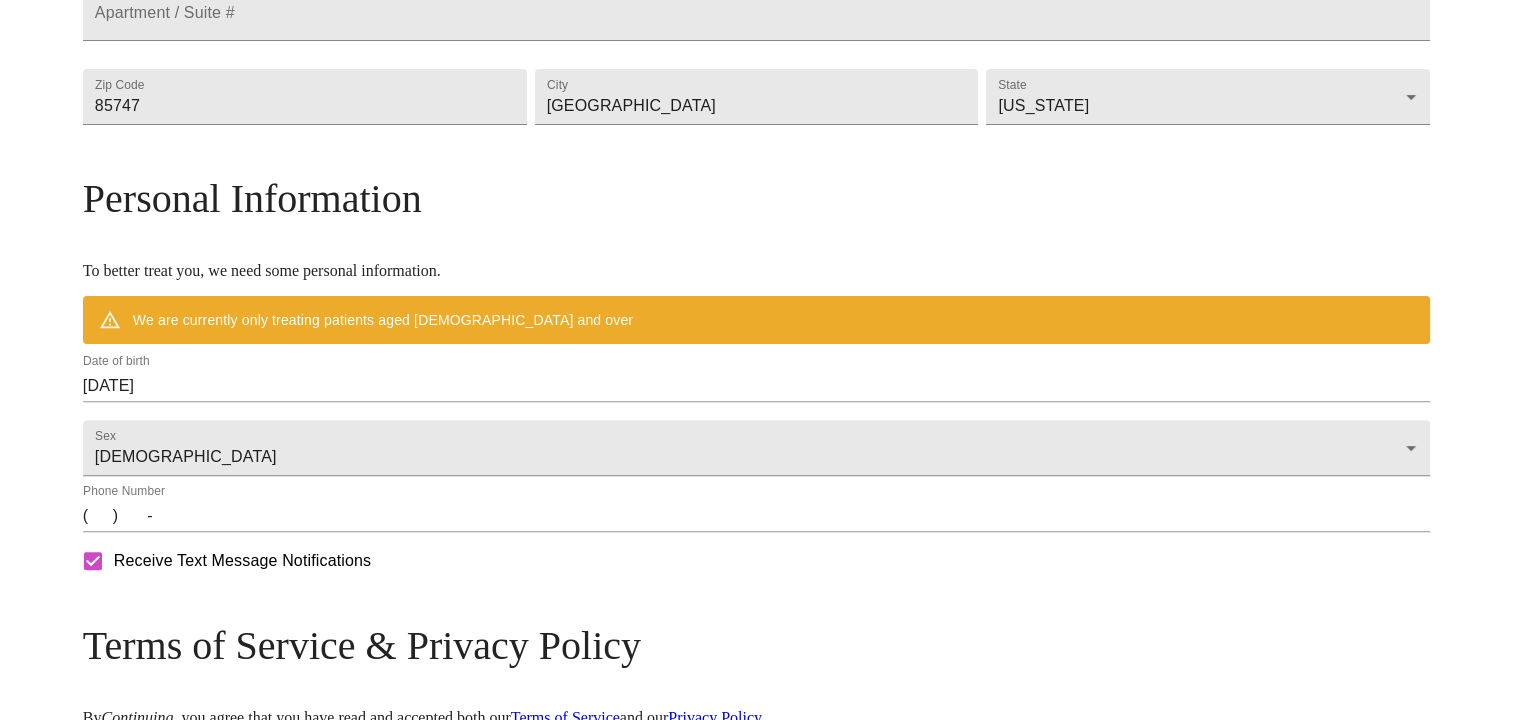 scroll, scrollTop: 600, scrollLeft: 0, axis: vertical 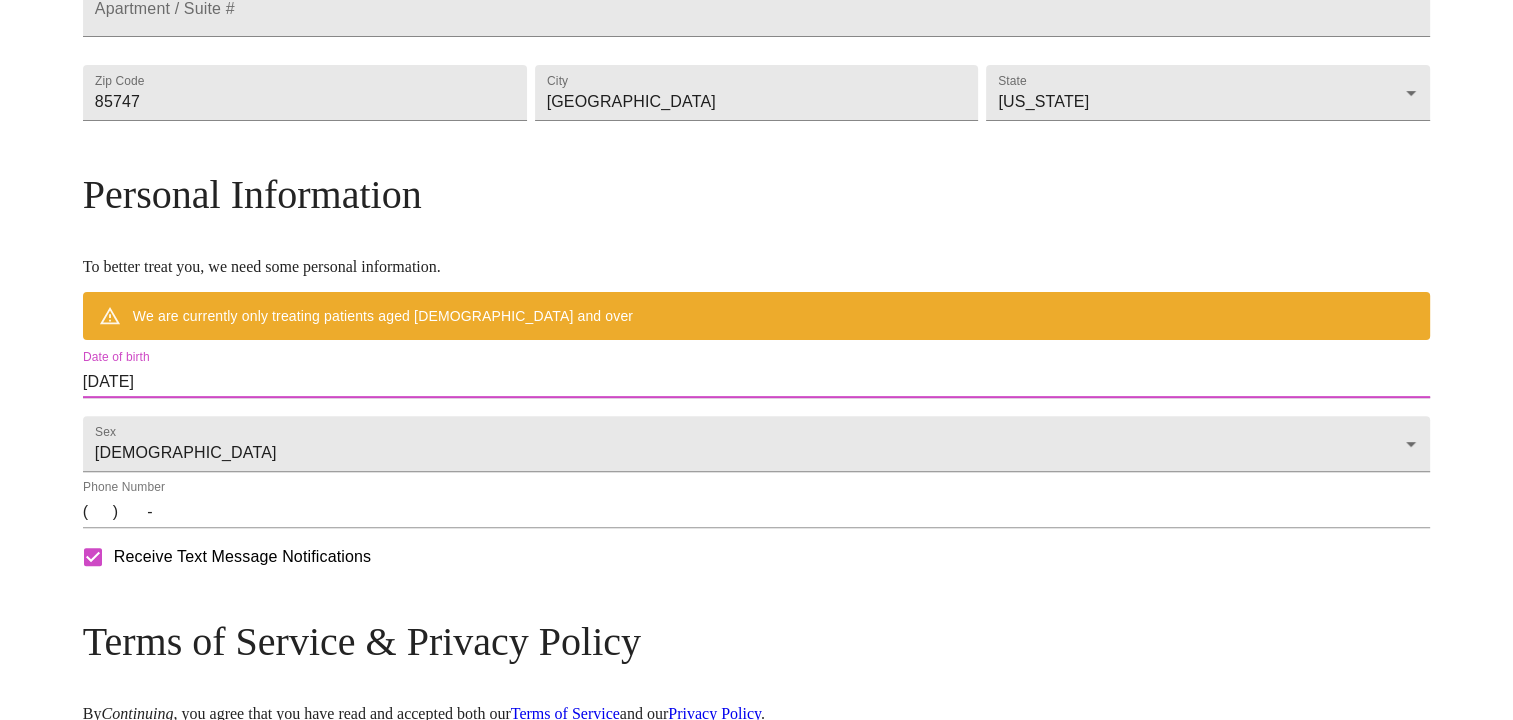 drag, startPoint x: 389, startPoint y: 422, endPoint x: 122, endPoint y: 433, distance: 267.2265 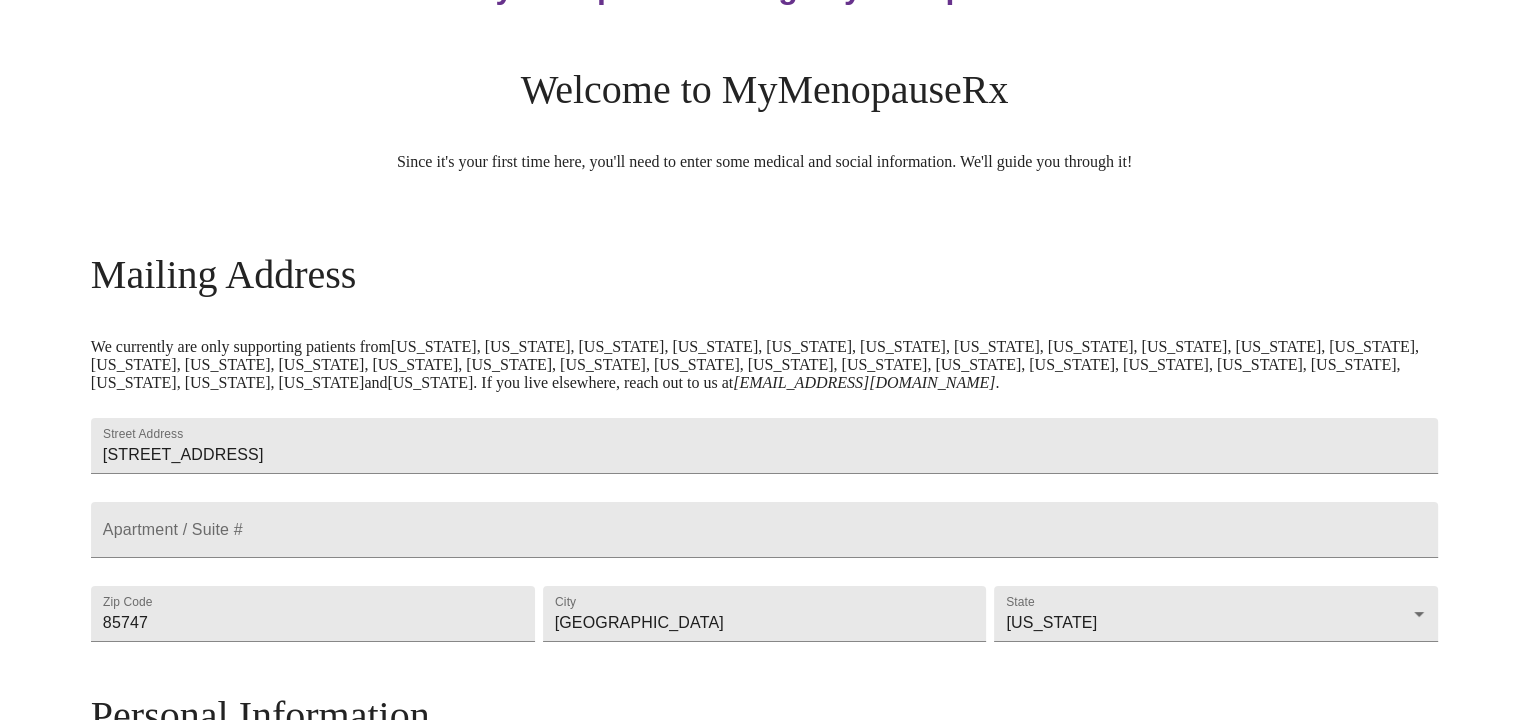 scroll, scrollTop: 600, scrollLeft: 0, axis: vertical 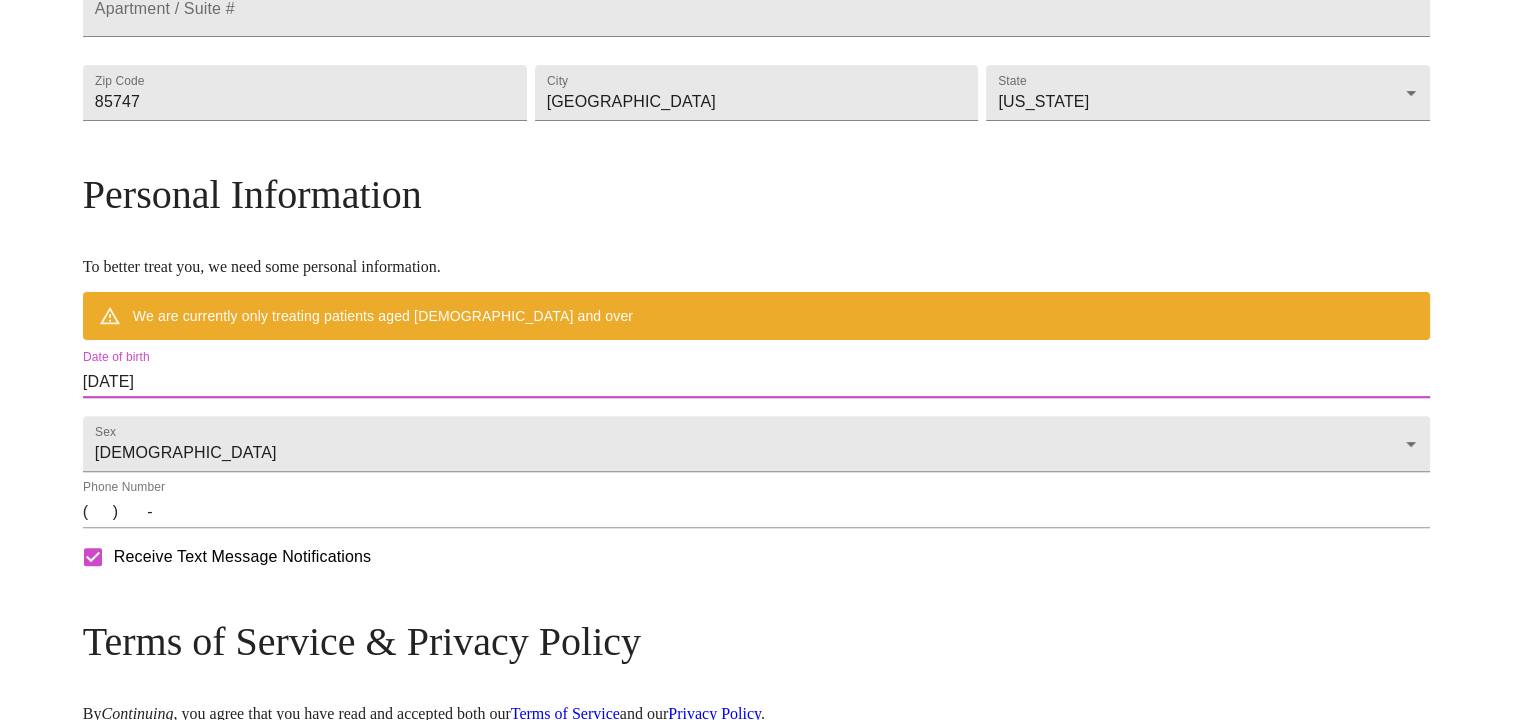click on "[DATE]" at bounding box center (756, 382) 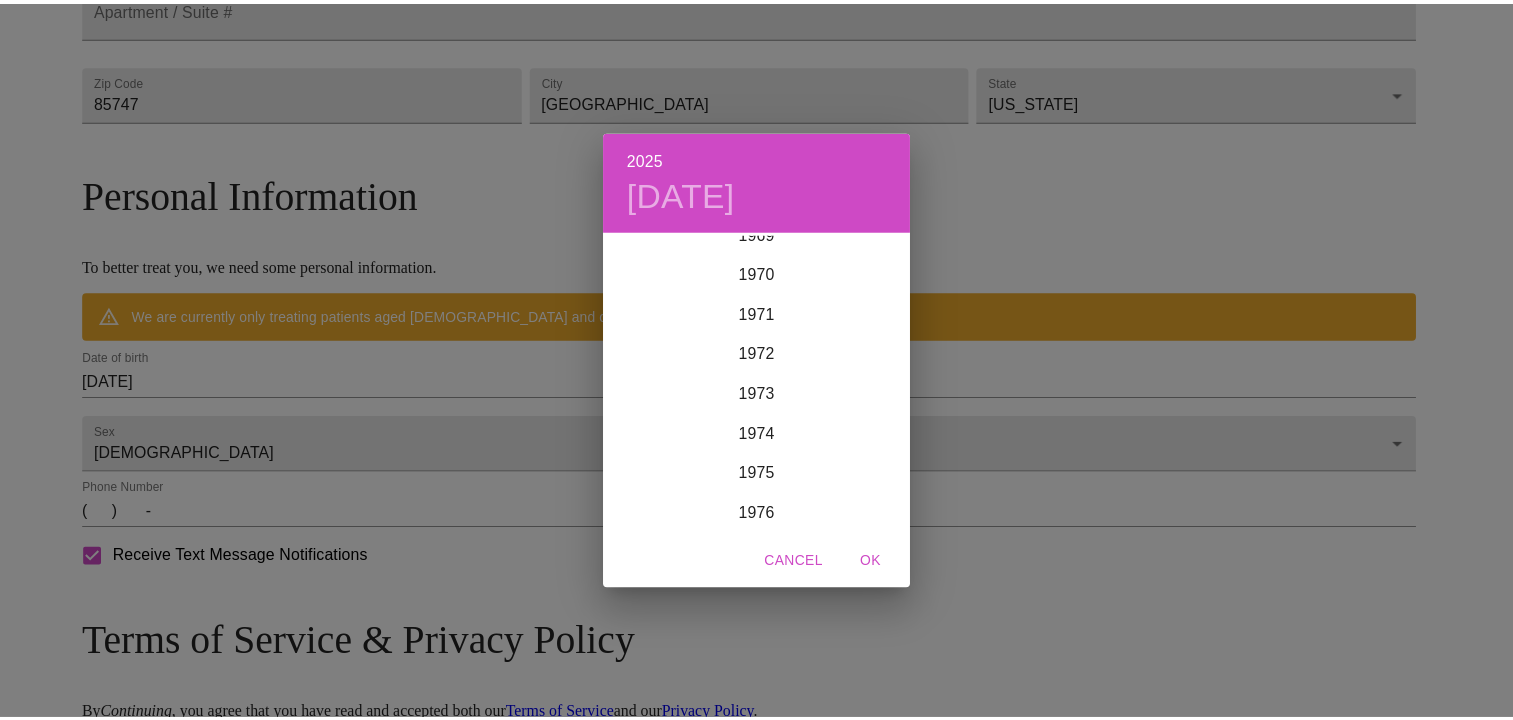 scroll, scrollTop: 2920, scrollLeft: 0, axis: vertical 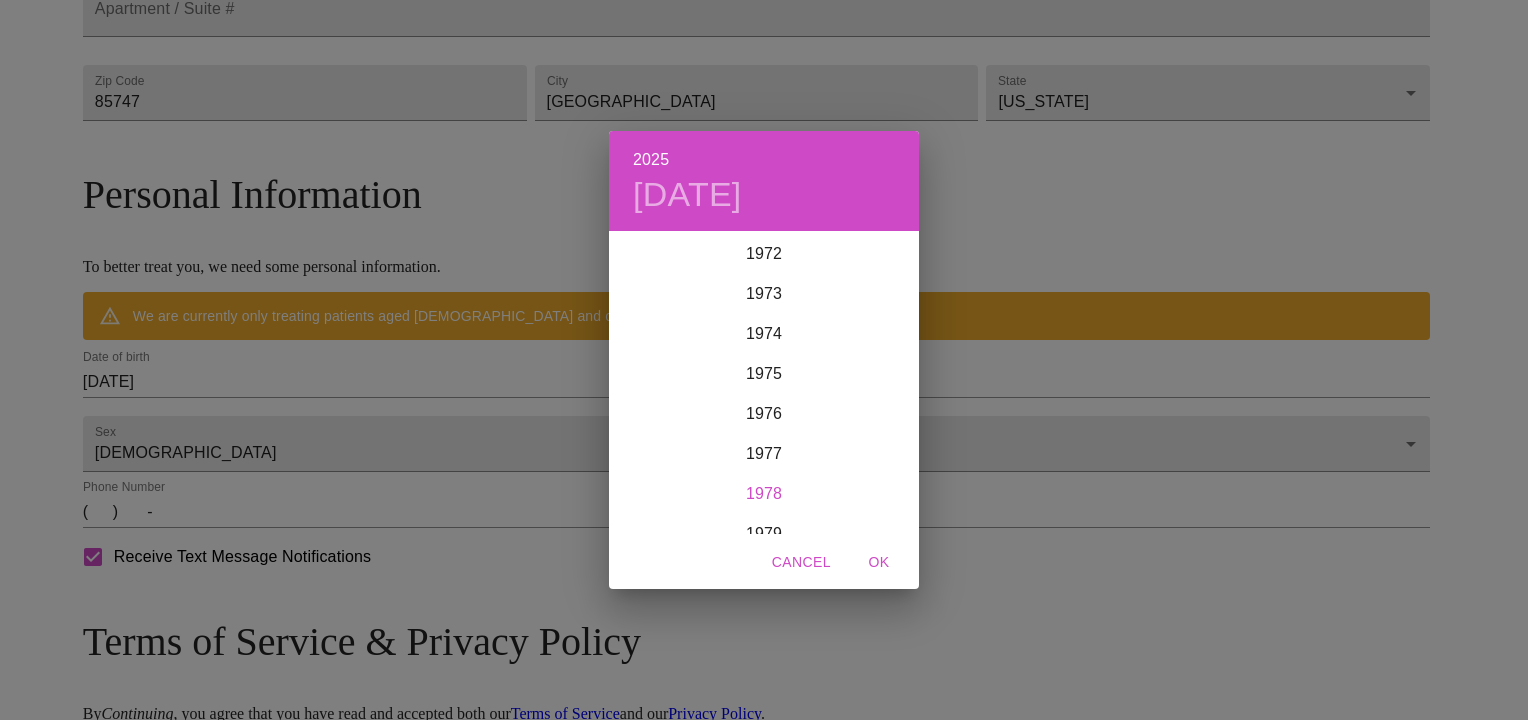 click on "1978" at bounding box center [764, 494] 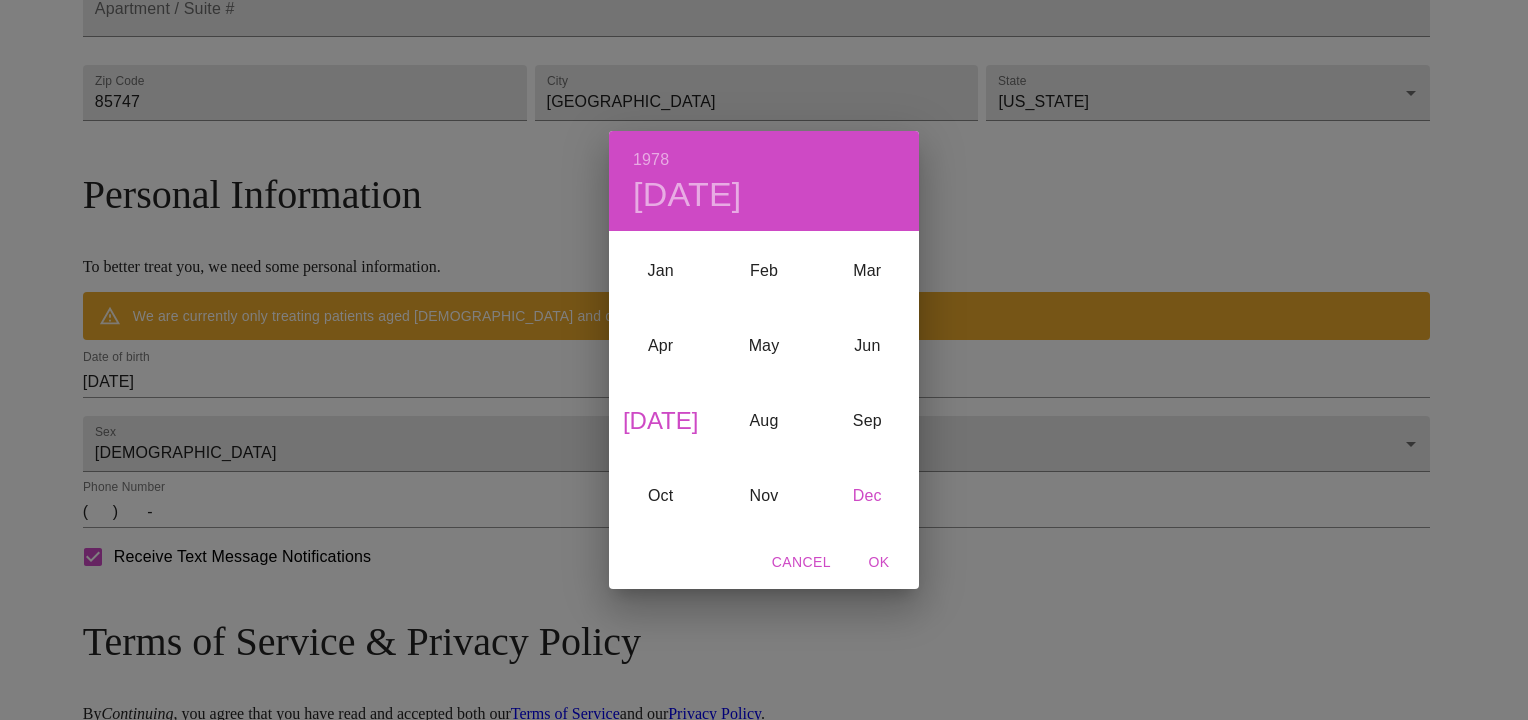click on "Dec" at bounding box center [867, 496] 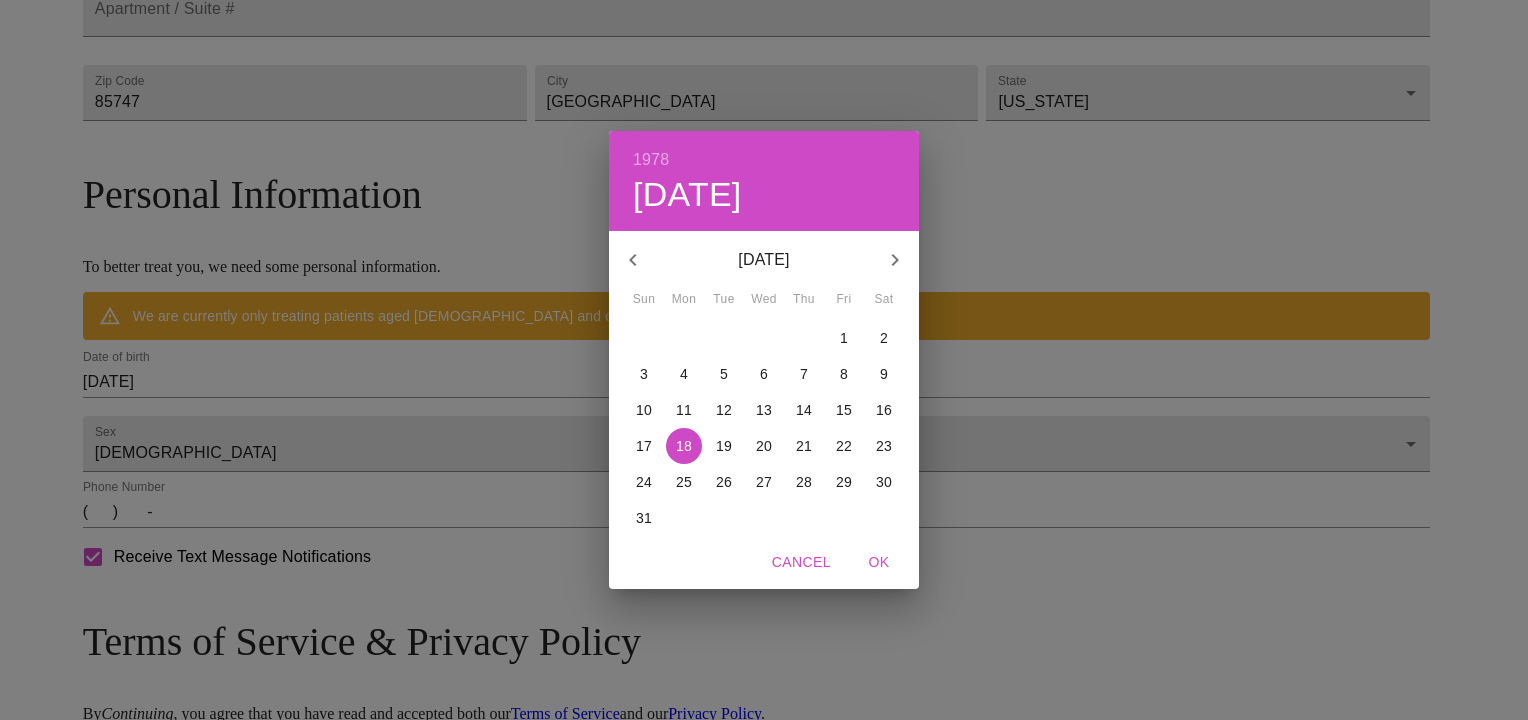 click on "1" at bounding box center (844, 338) 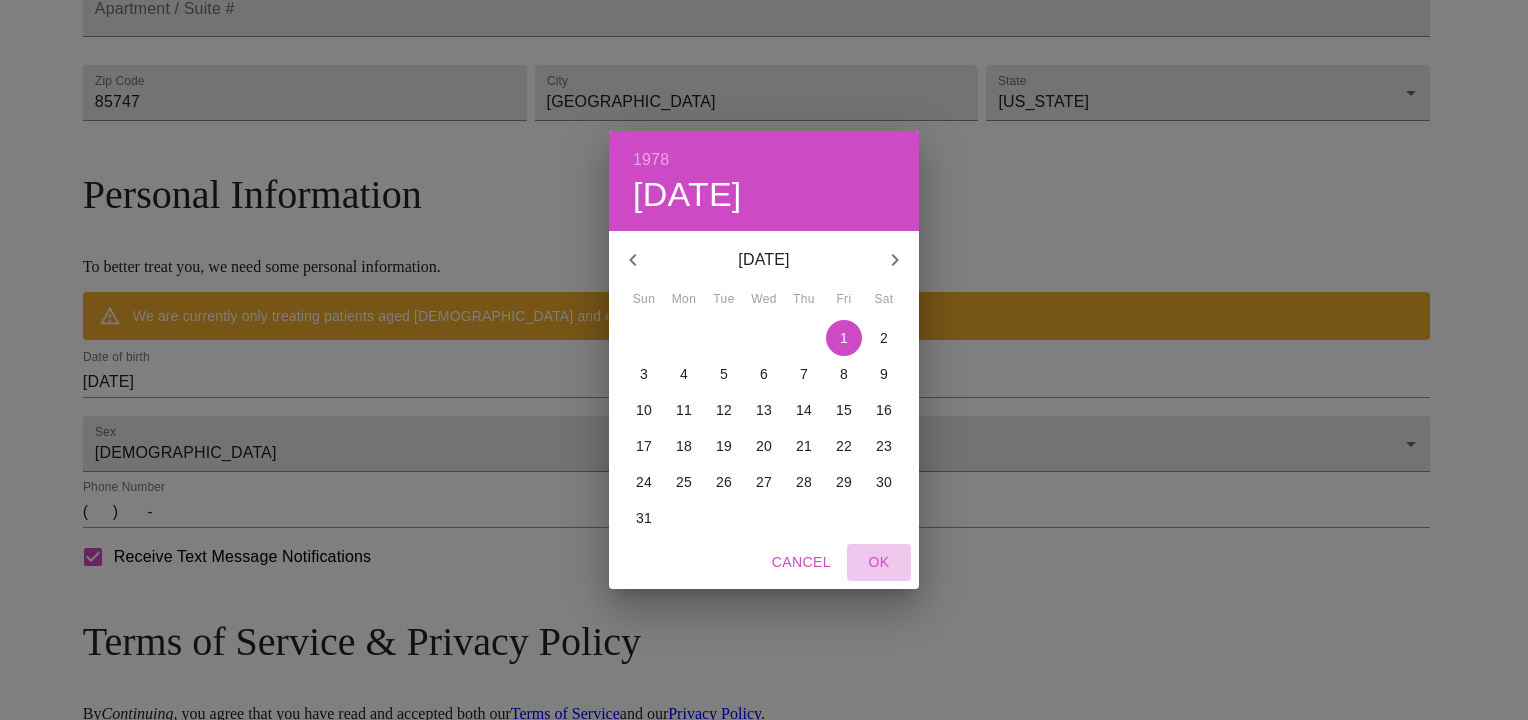 click on "OK" at bounding box center [879, 562] 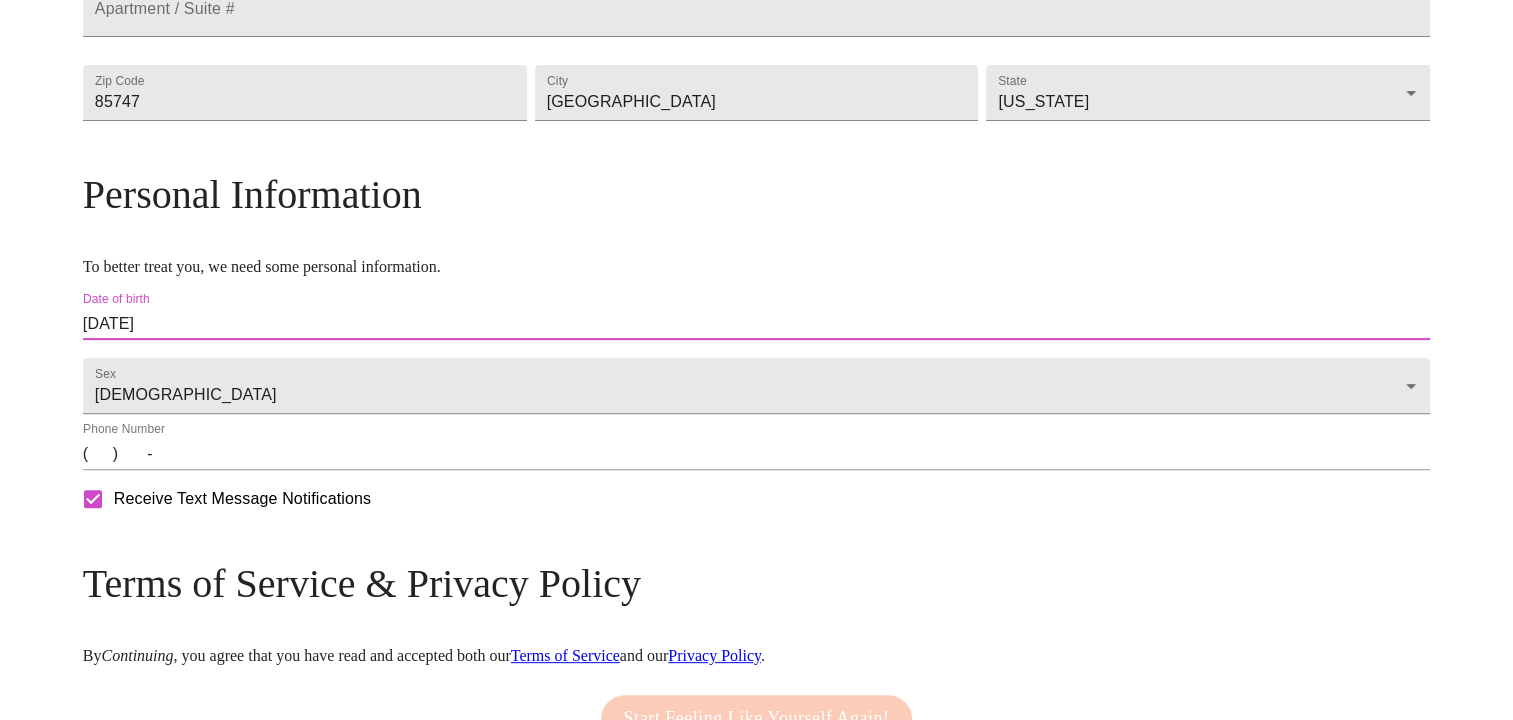 click on "(   )    -" at bounding box center (756, 454) 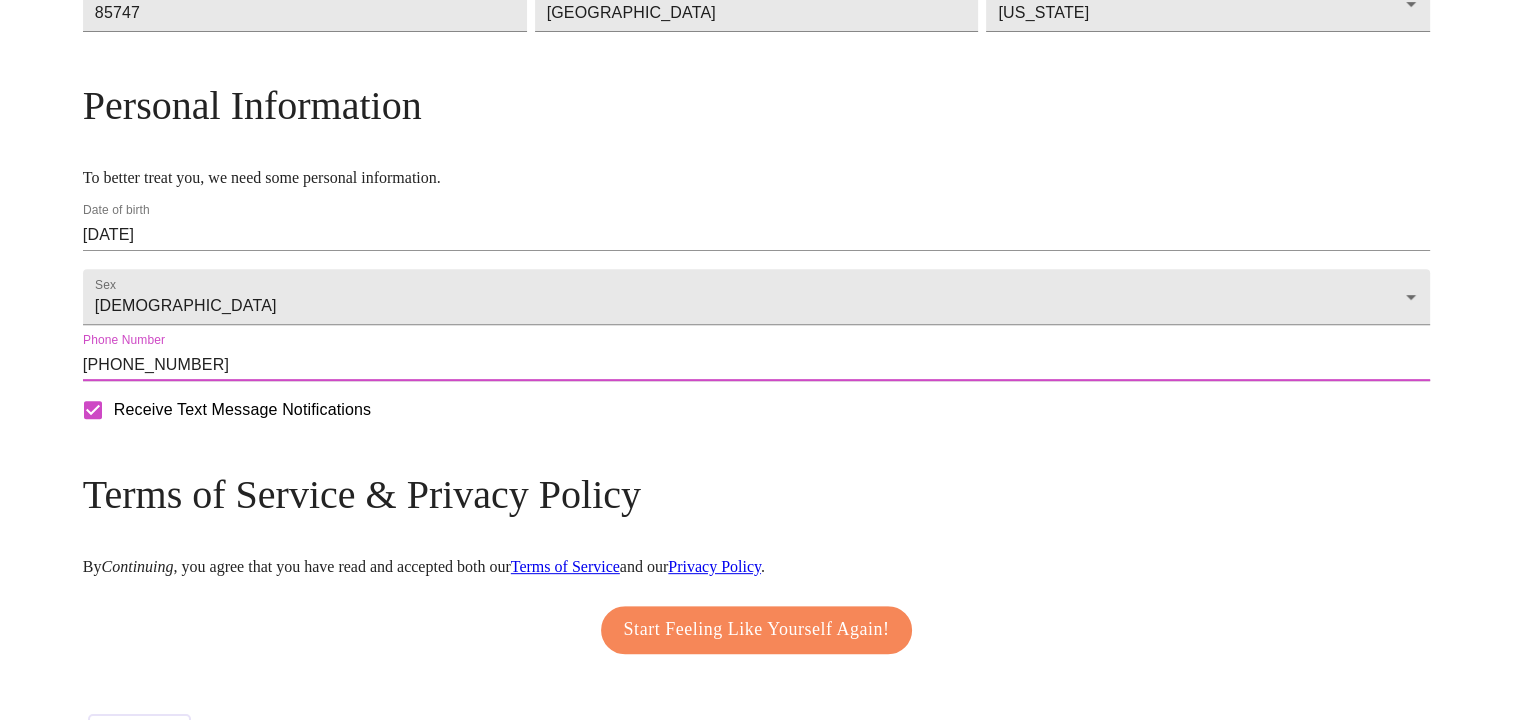 scroll, scrollTop: 794, scrollLeft: 0, axis: vertical 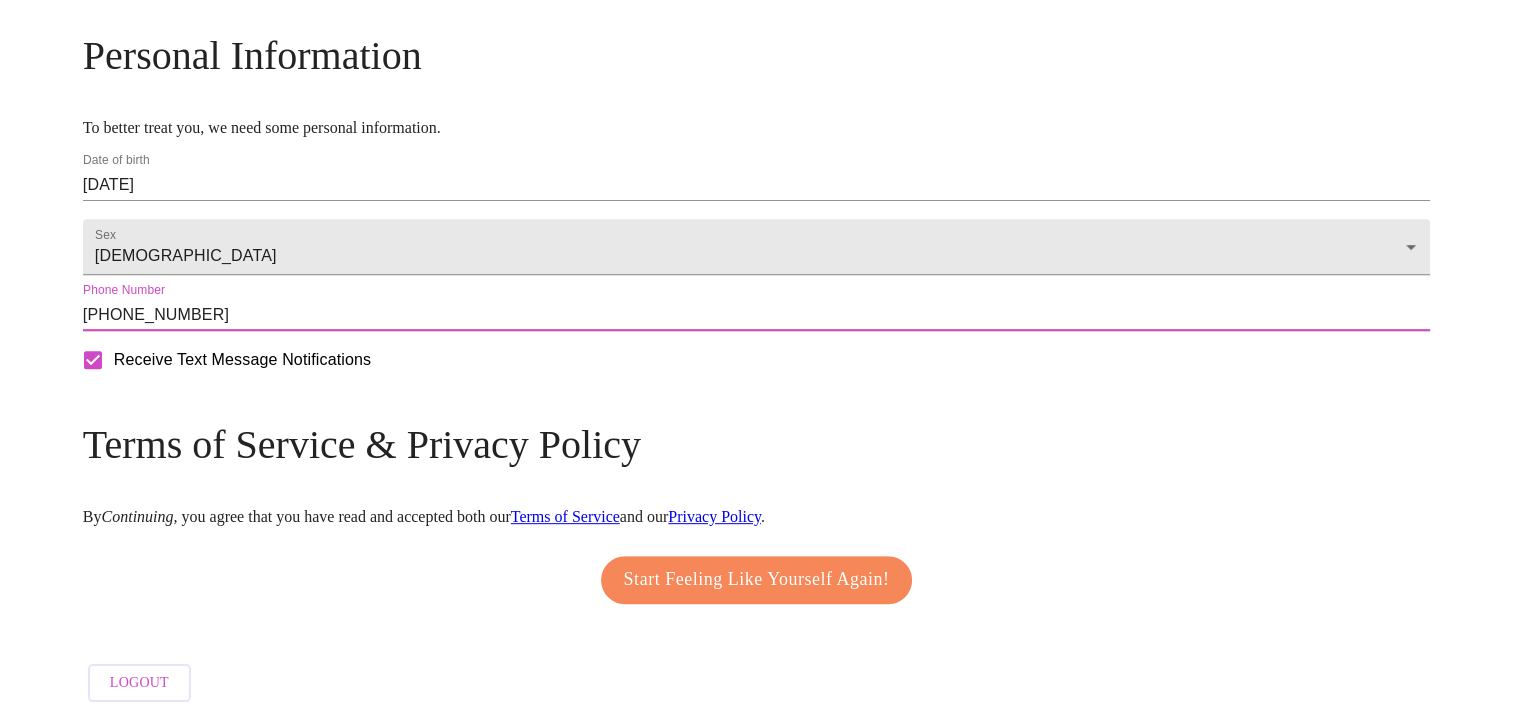 type on "[PHONE_NUMBER]" 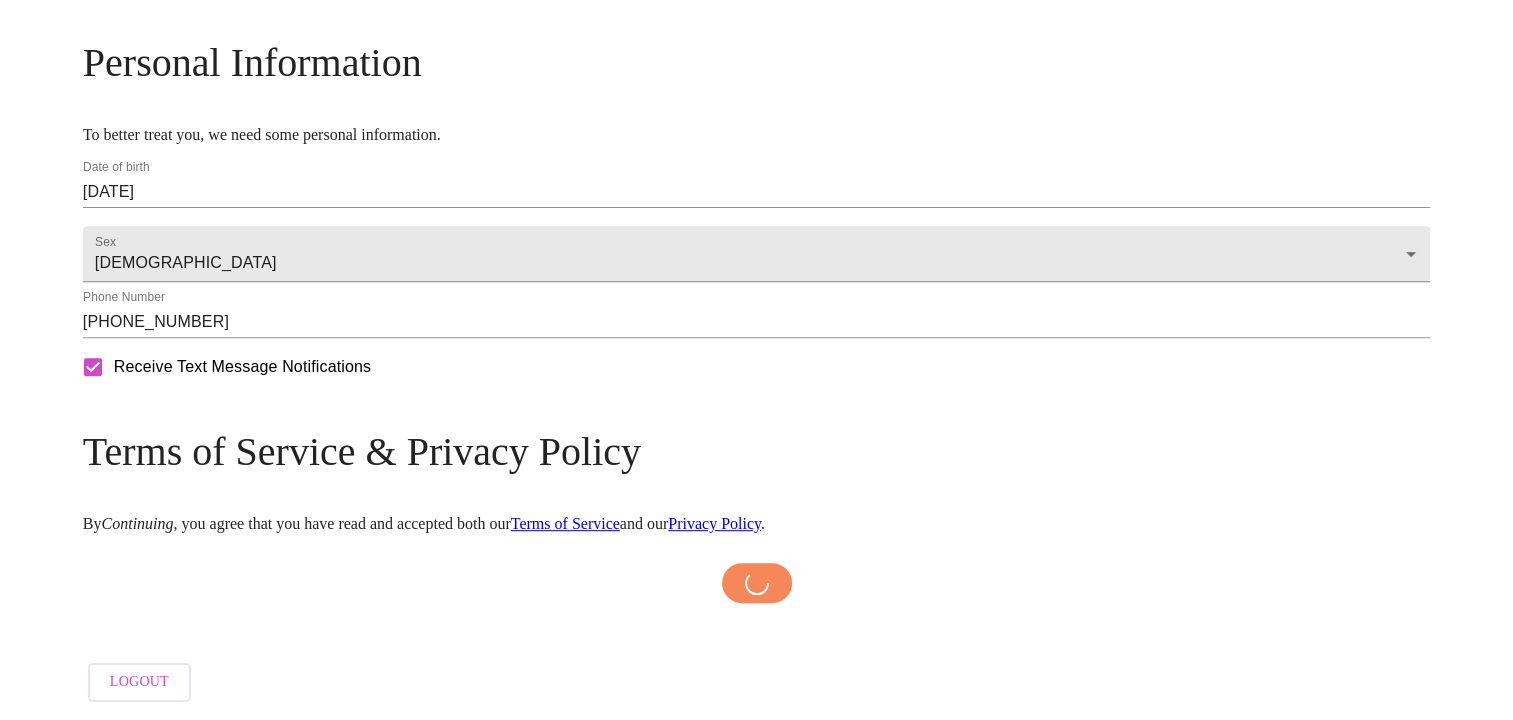 scroll, scrollTop: 786, scrollLeft: 0, axis: vertical 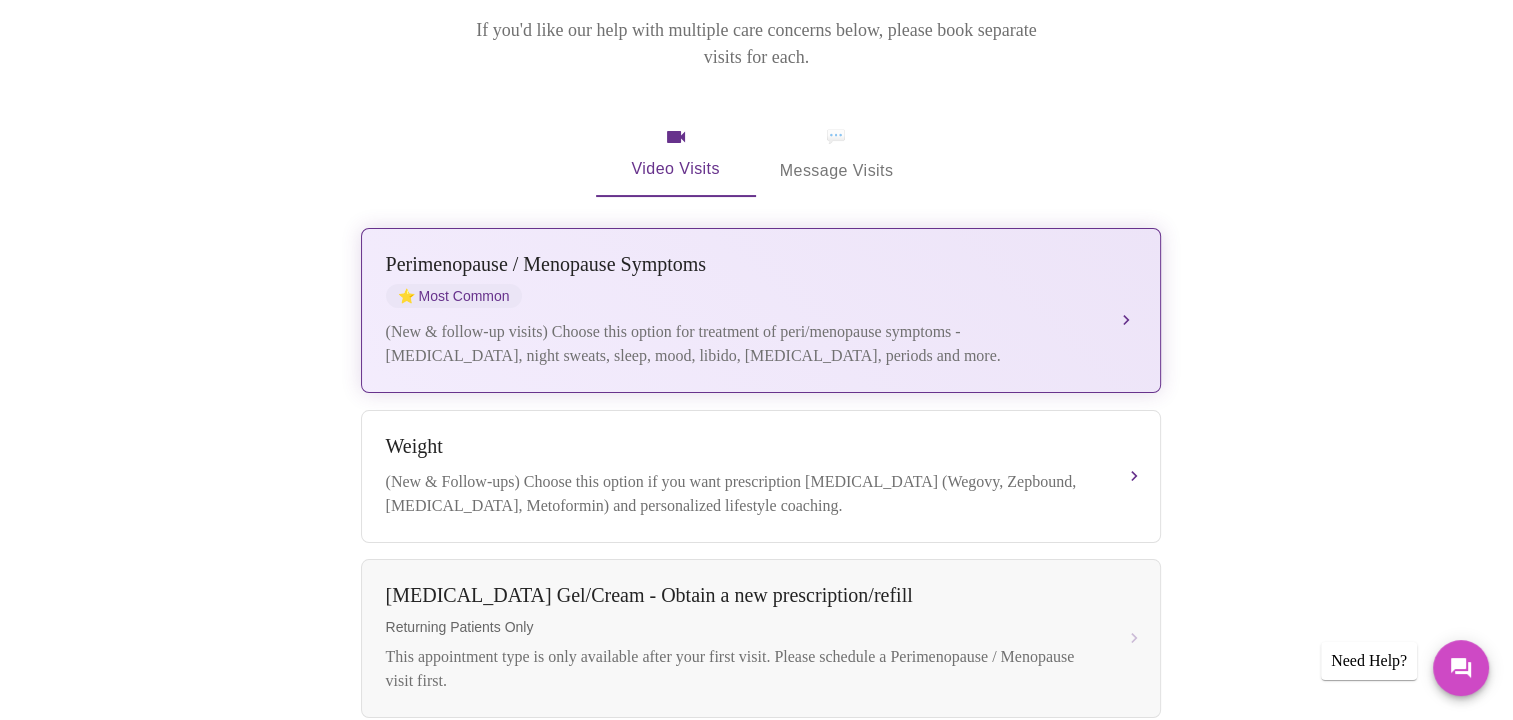 click on "(New & follow-up visits) Choose this option for treatment of peri/menopause symptoms - [MEDICAL_DATA], night sweats, sleep, mood, libido, [MEDICAL_DATA], periods and more." at bounding box center (741, 344) 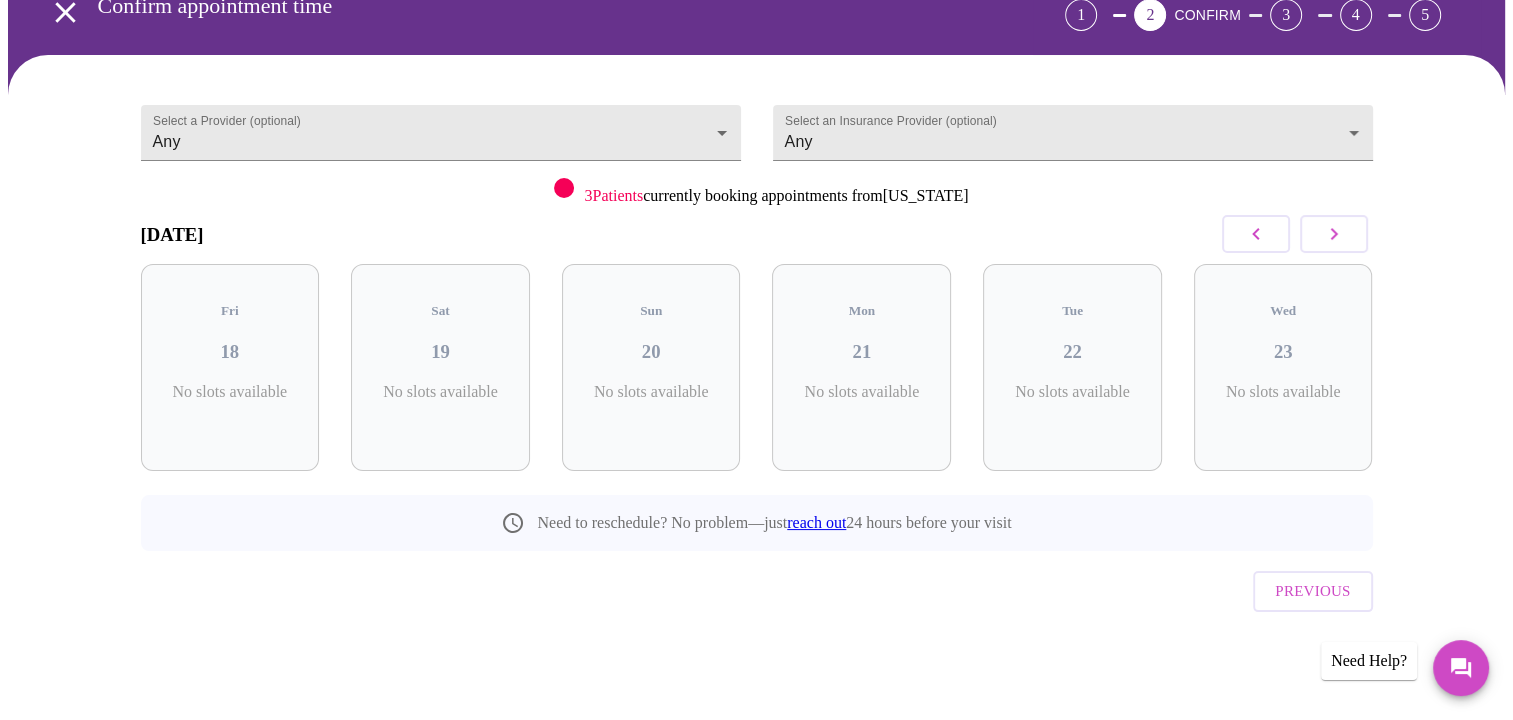 scroll, scrollTop: 64, scrollLeft: 0, axis: vertical 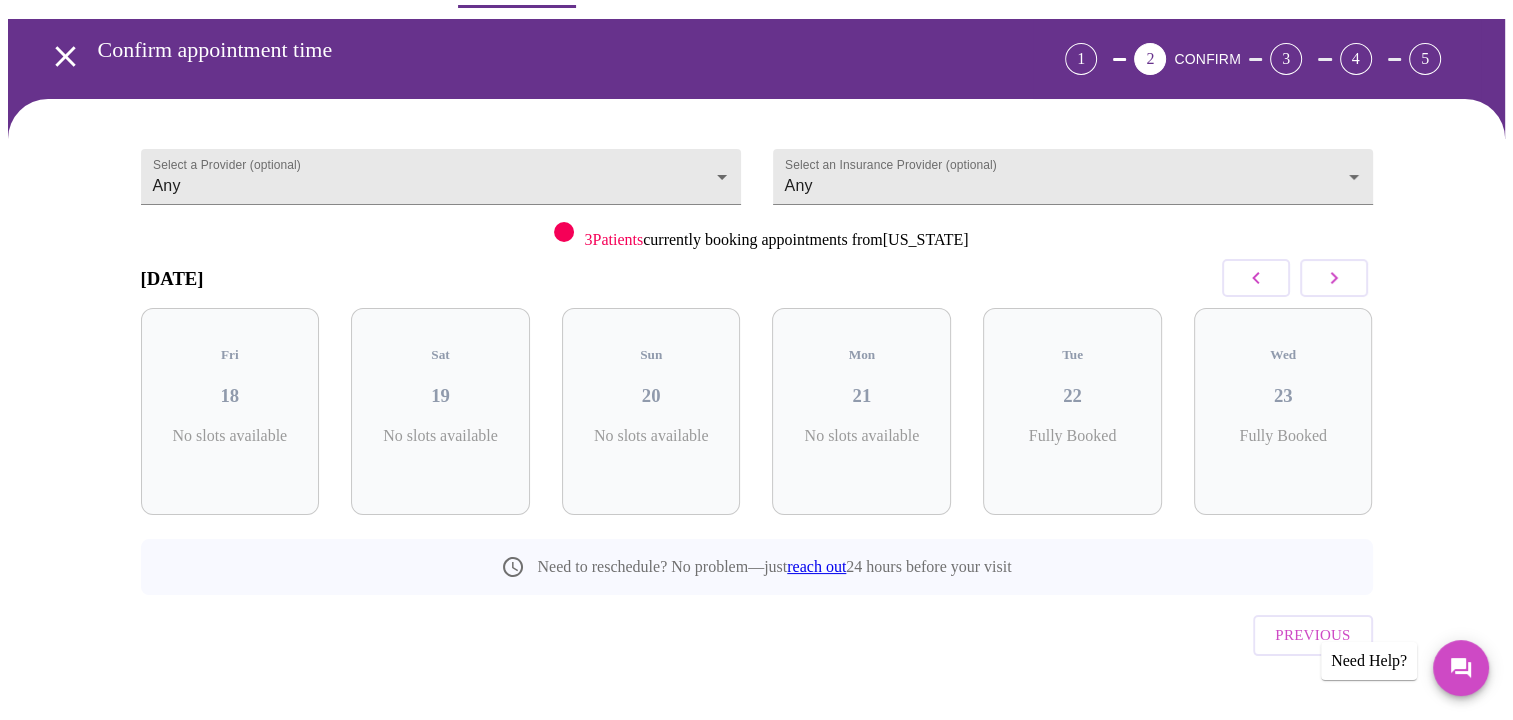 click 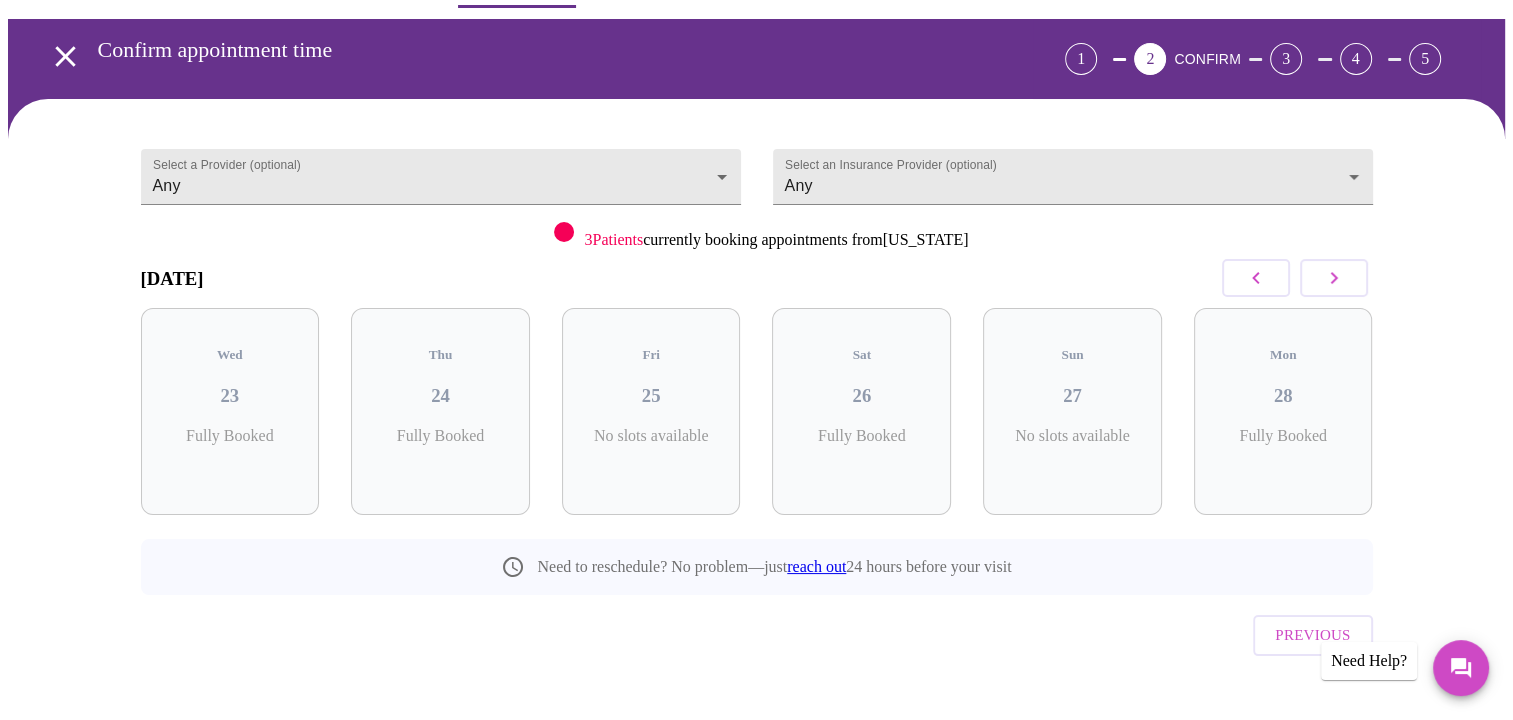 click 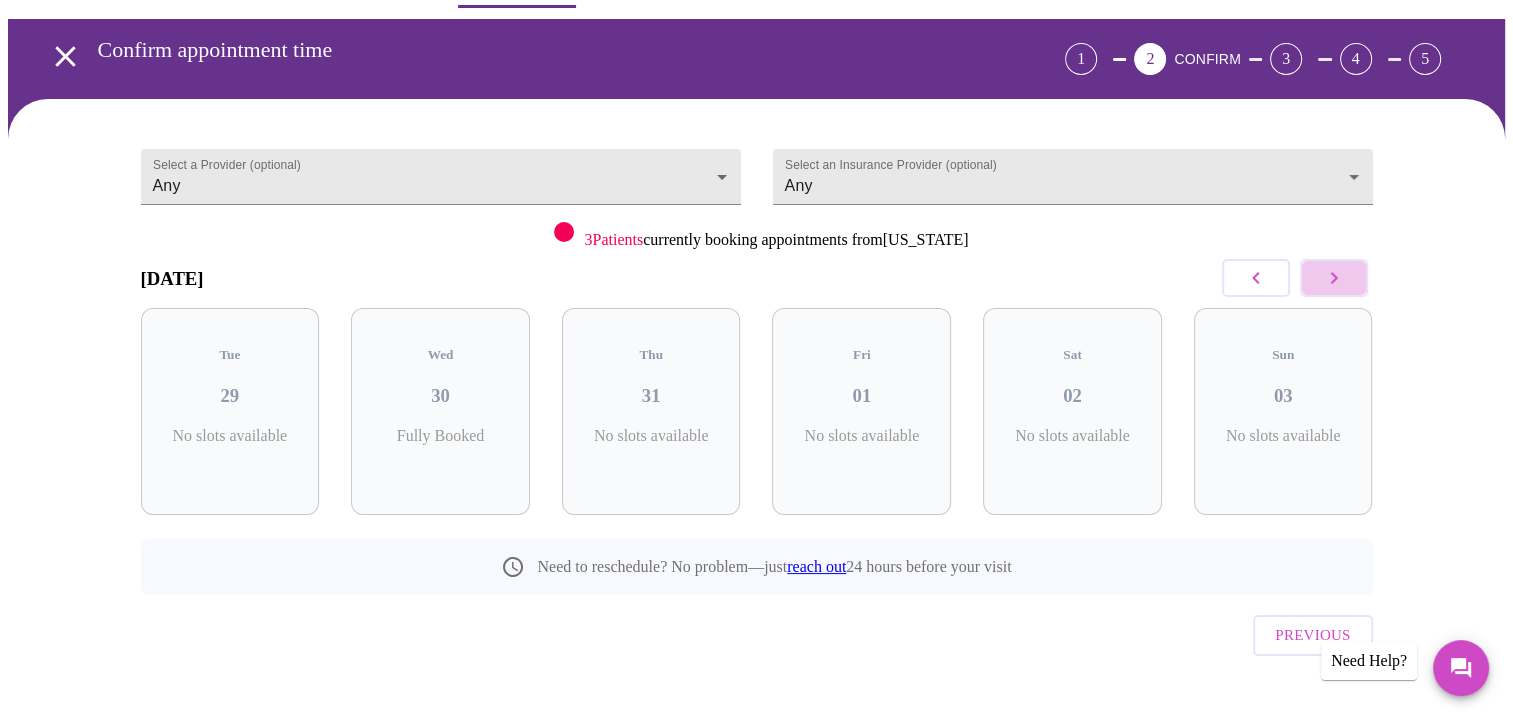 click 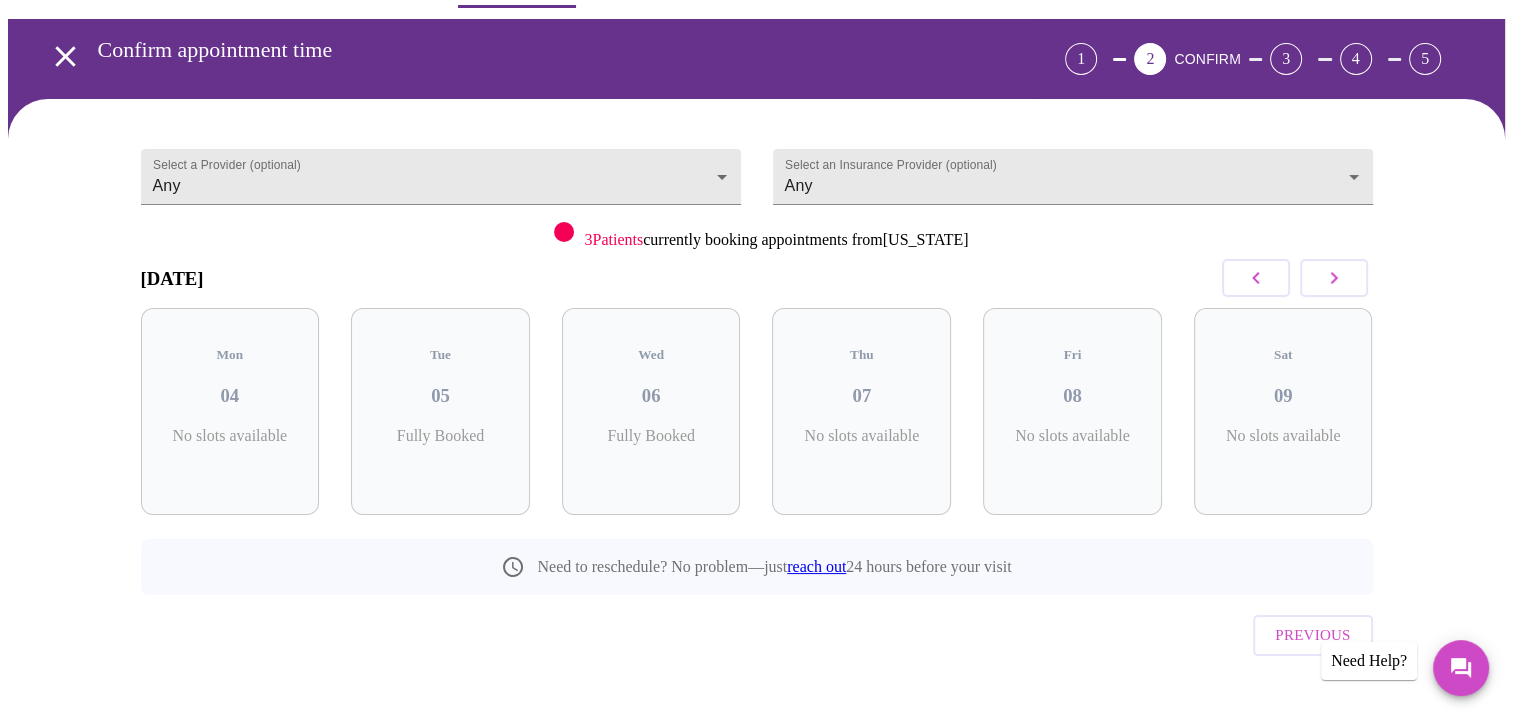 click 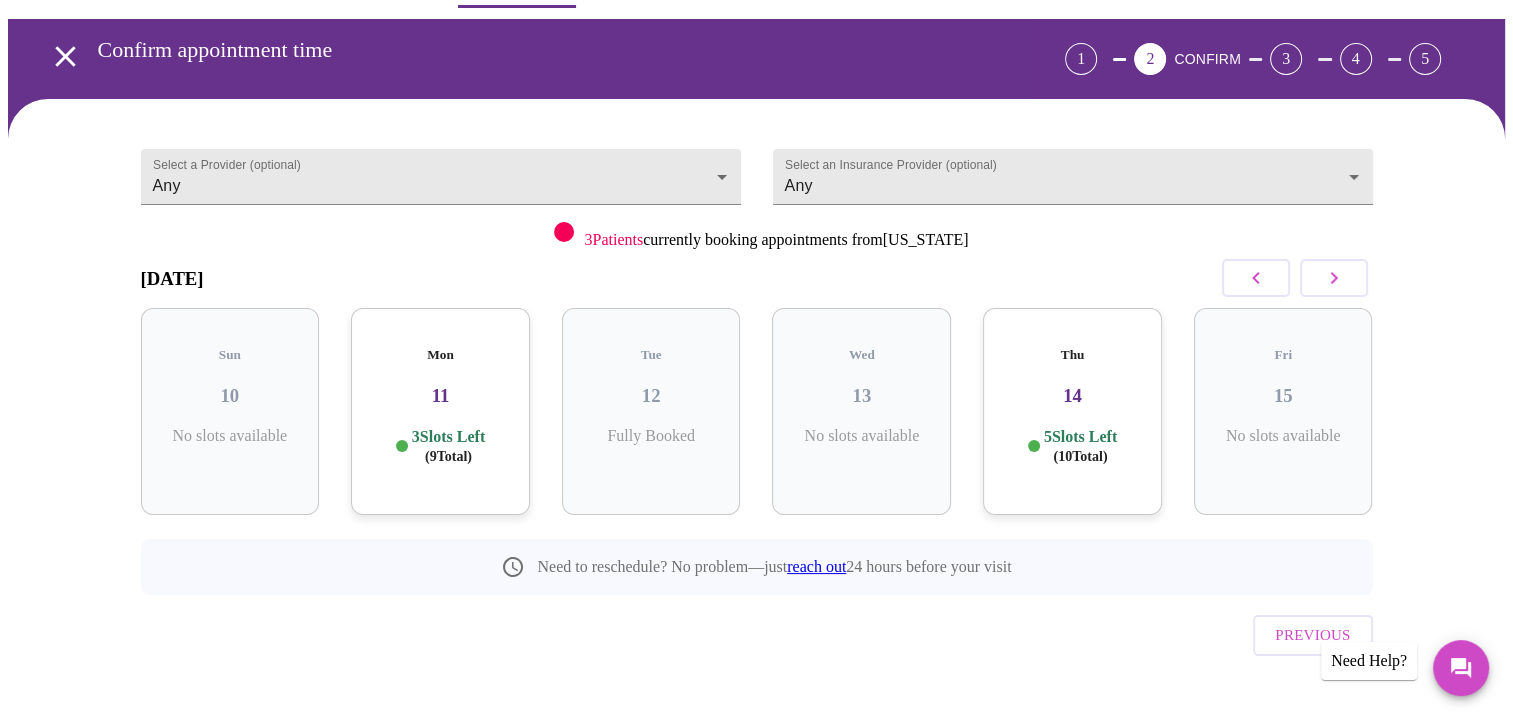 click at bounding box center [1334, 278] 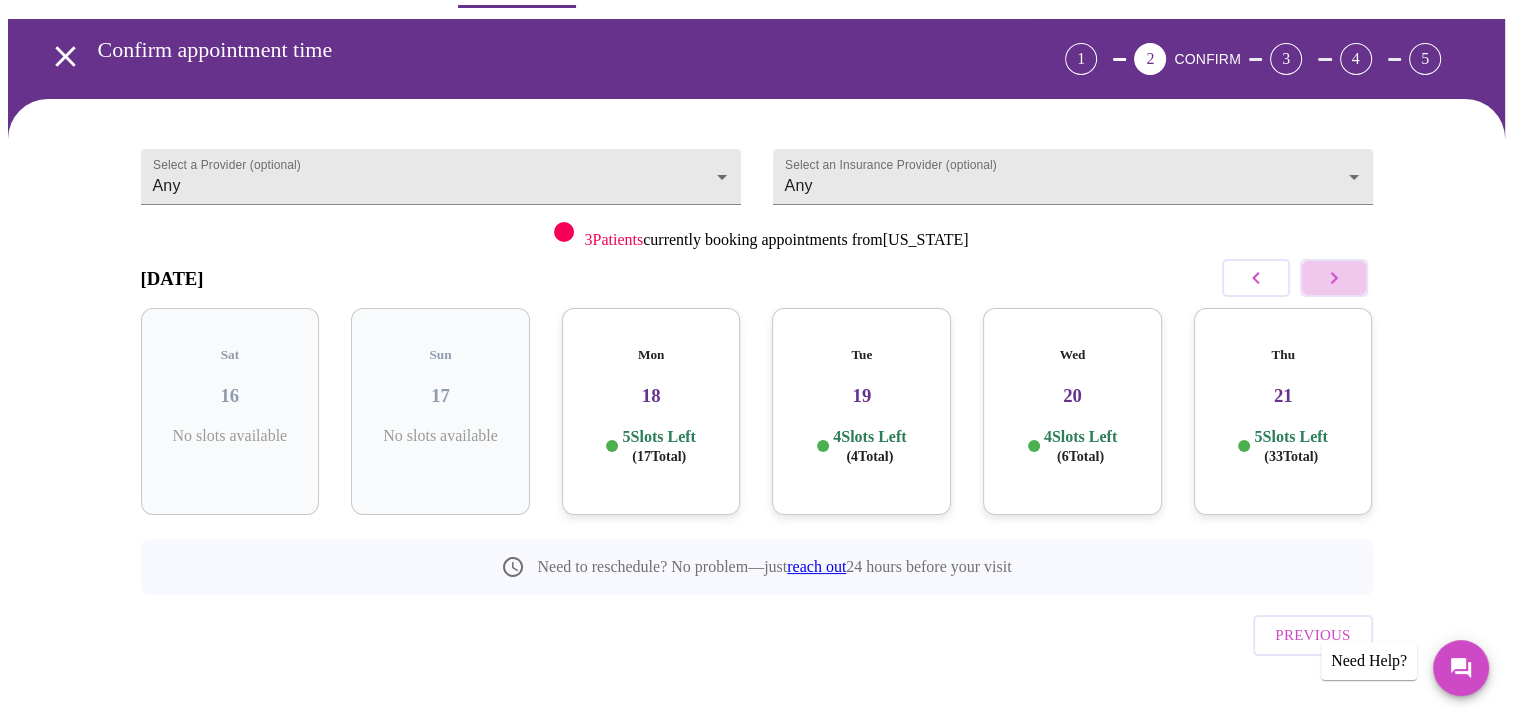click 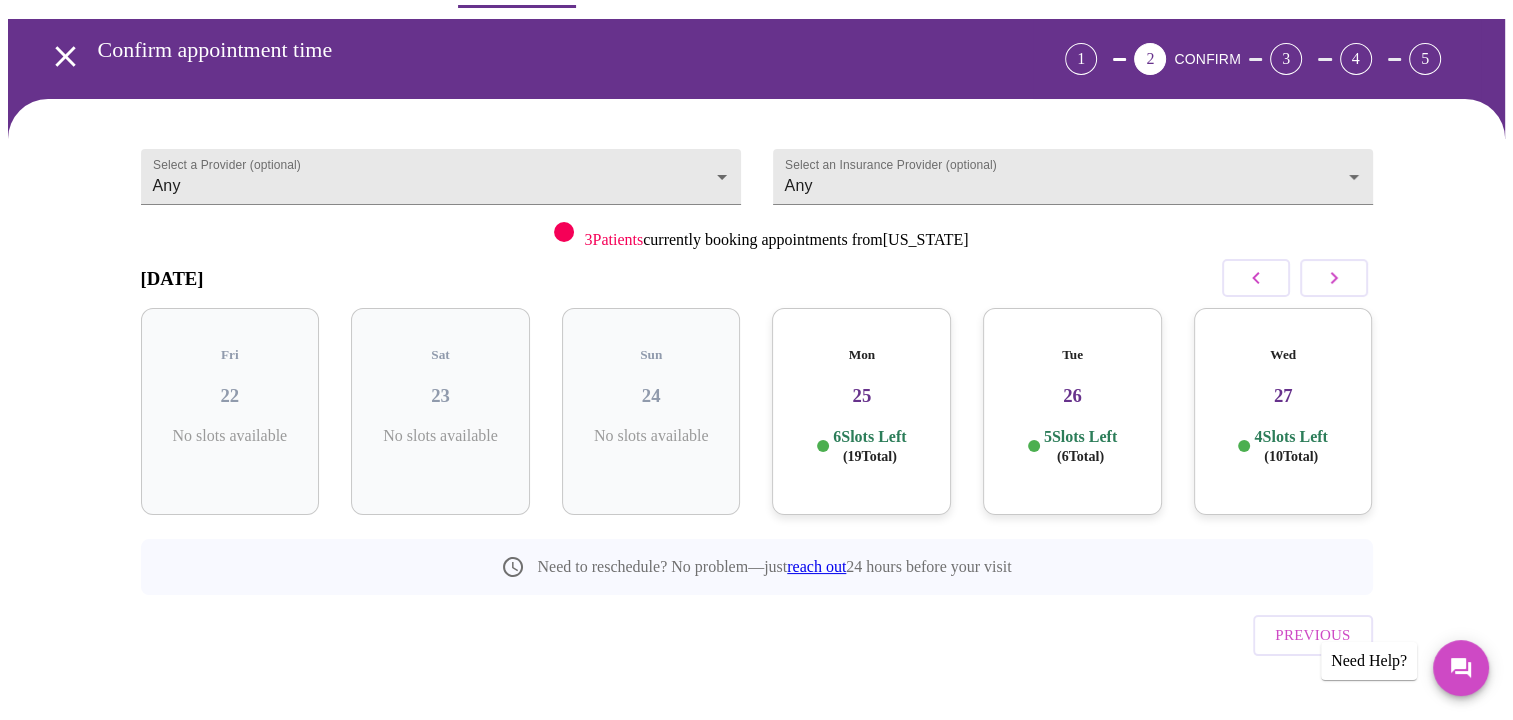 click on "25" at bounding box center [861, 396] 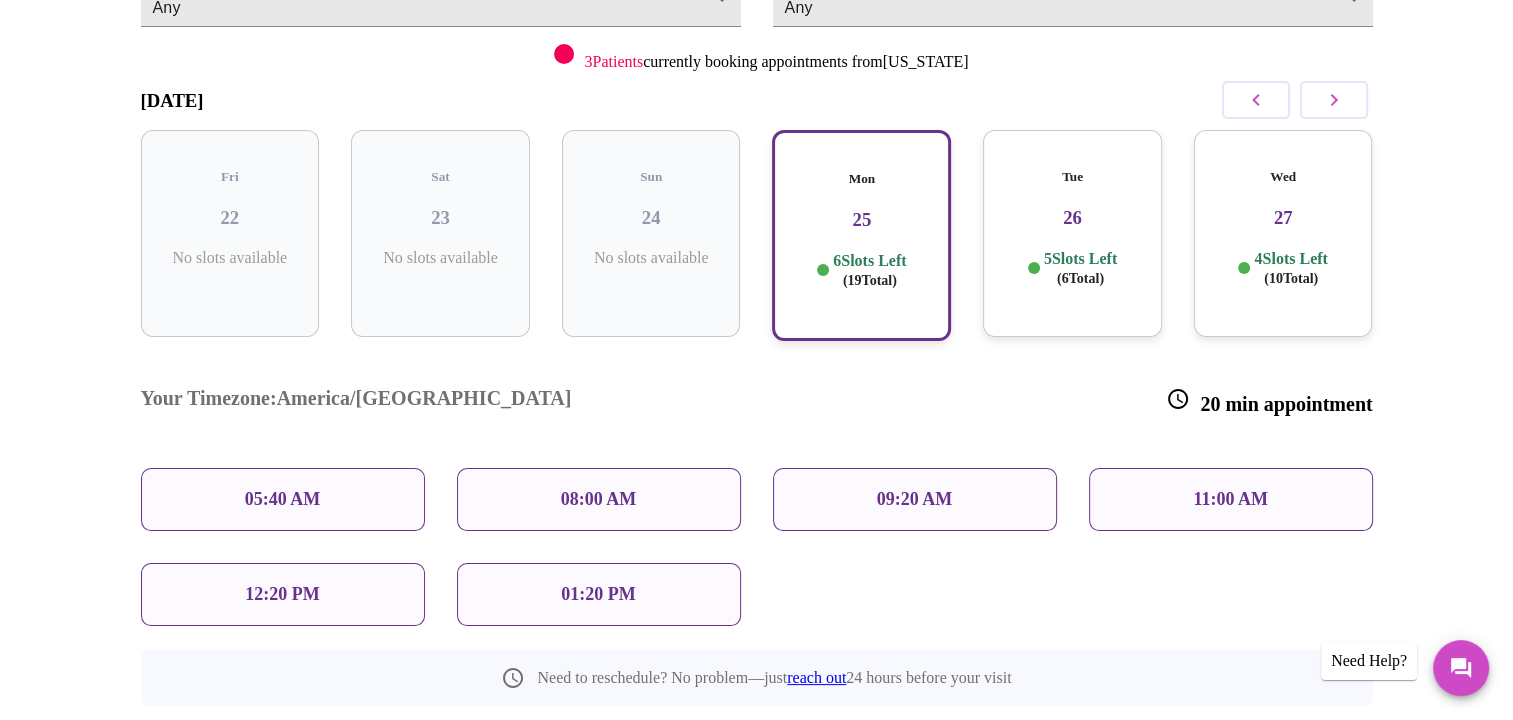 scroll, scrollTop: 264, scrollLeft: 0, axis: vertical 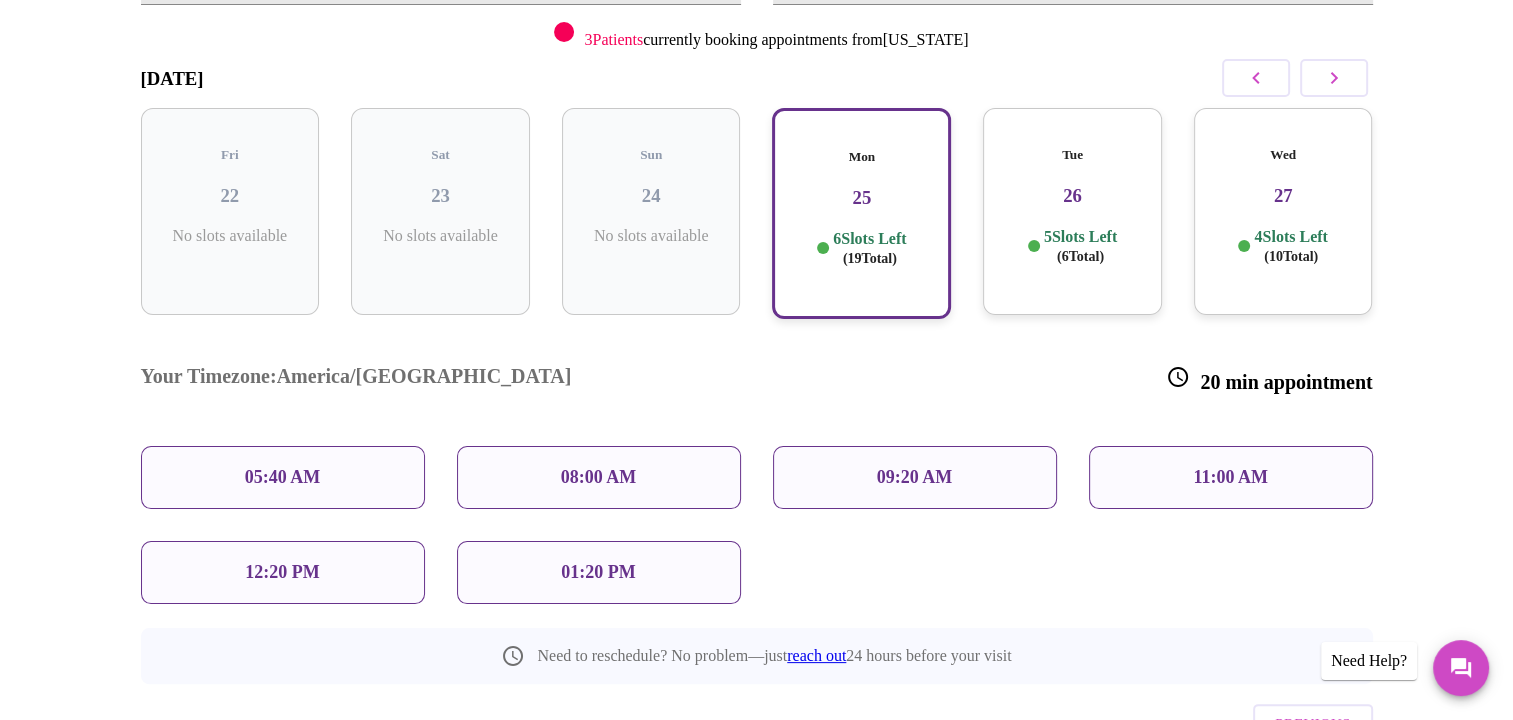 click on "01:20 PM" at bounding box center [599, 572] 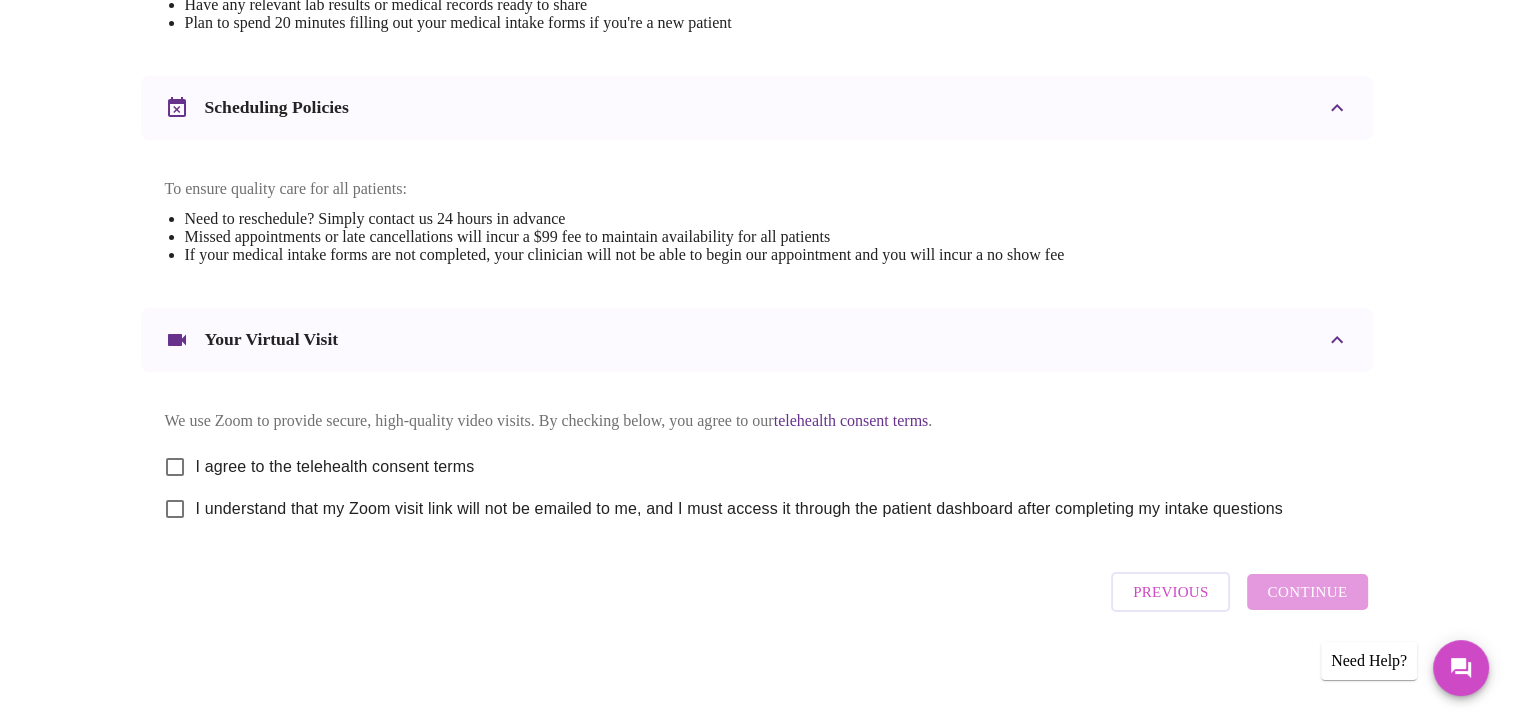 scroll, scrollTop: 704, scrollLeft: 0, axis: vertical 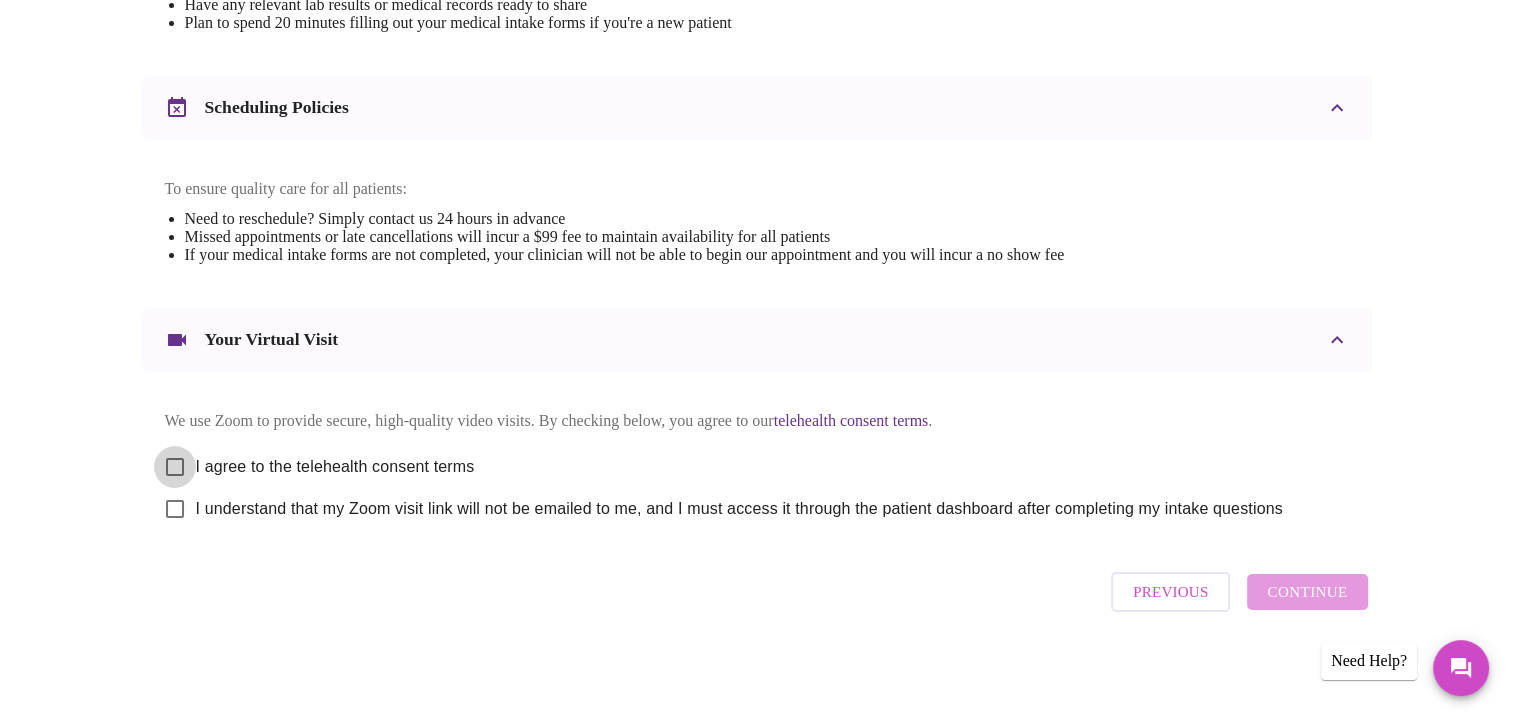 click on "I agree to the telehealth consent terms" at bounding box center [175, 467] 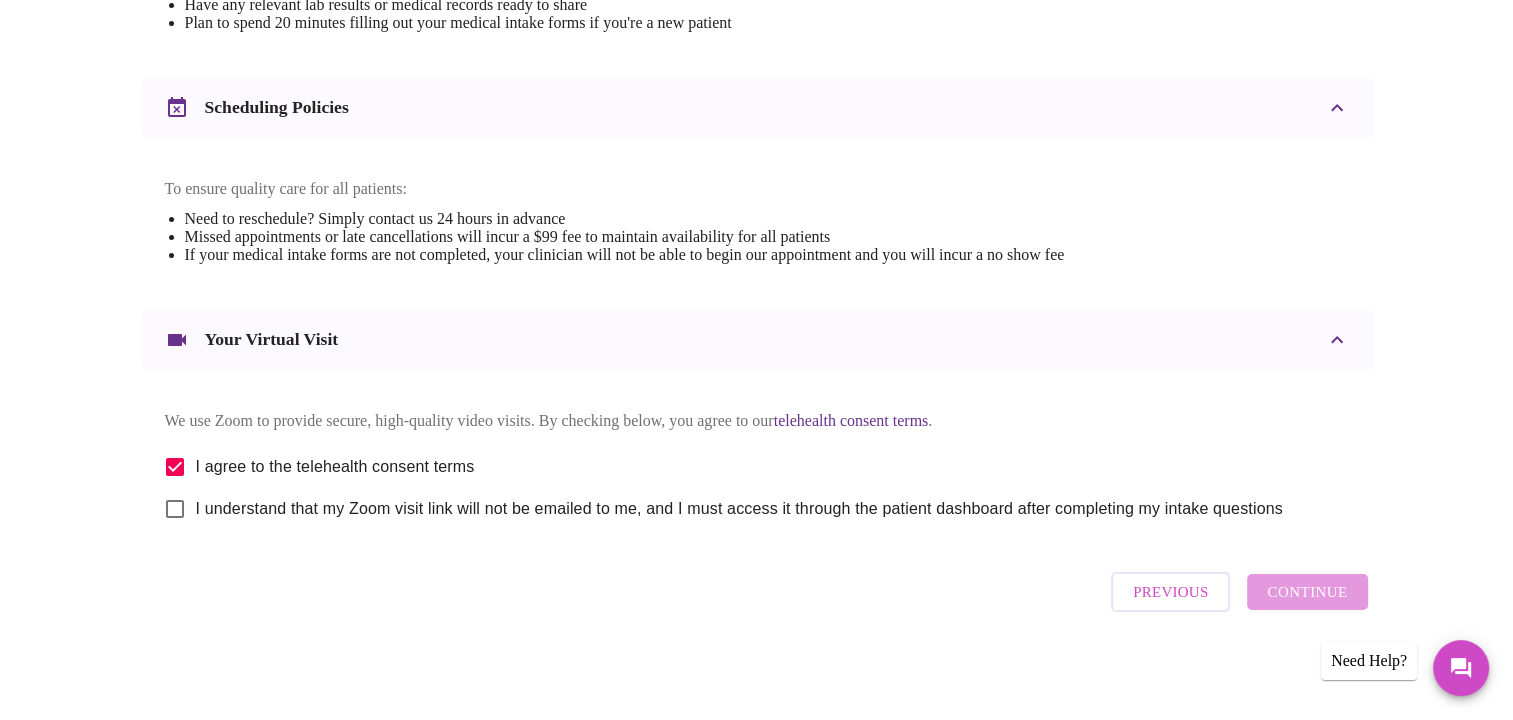 click on "I understand that my Zoom visit link will not be emailed to me, and I must access it through the patient dashboard after completing my intake questions" at bounding box center (175, 509) 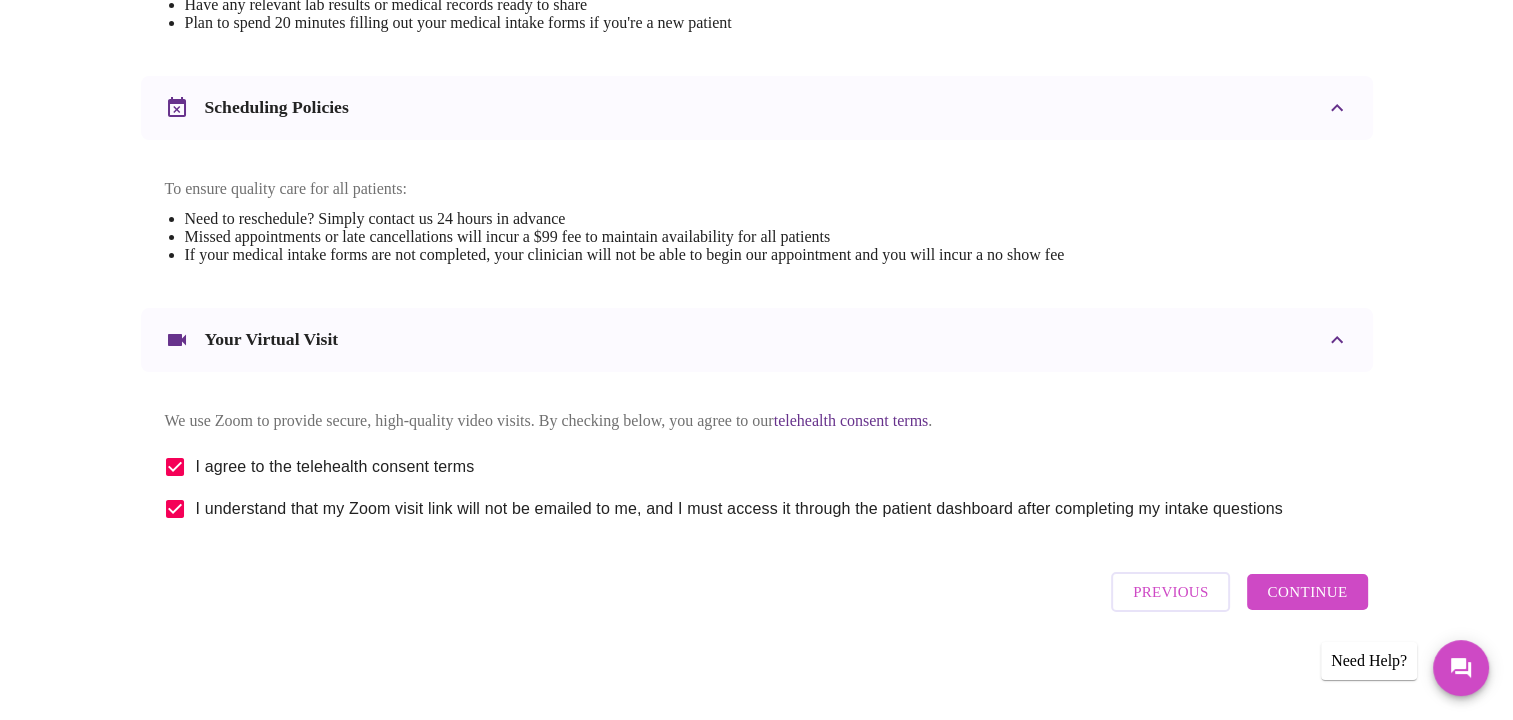click on "Continue" at bounding box center (1307, 592) 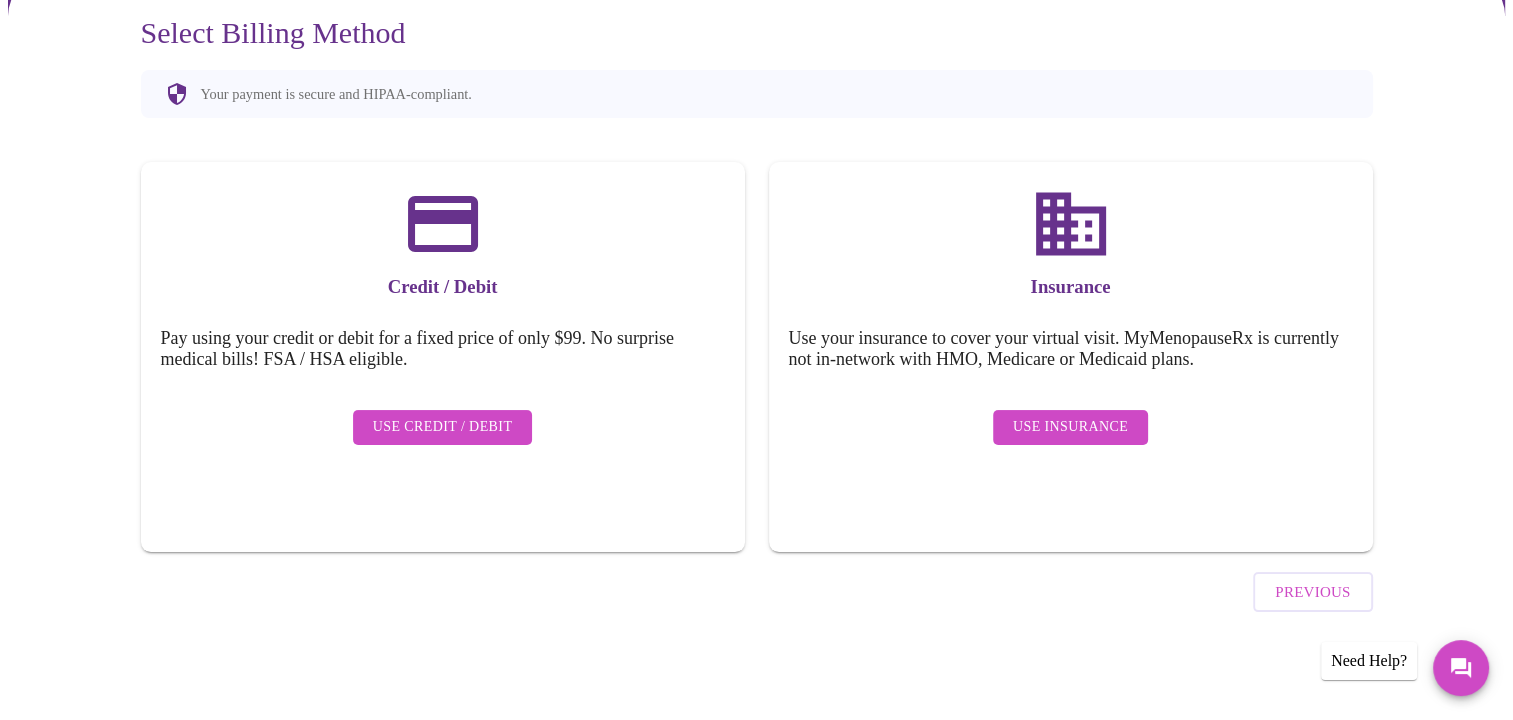 scroll, scrollTop: 130, scrollLeft: 0, axis: vertical 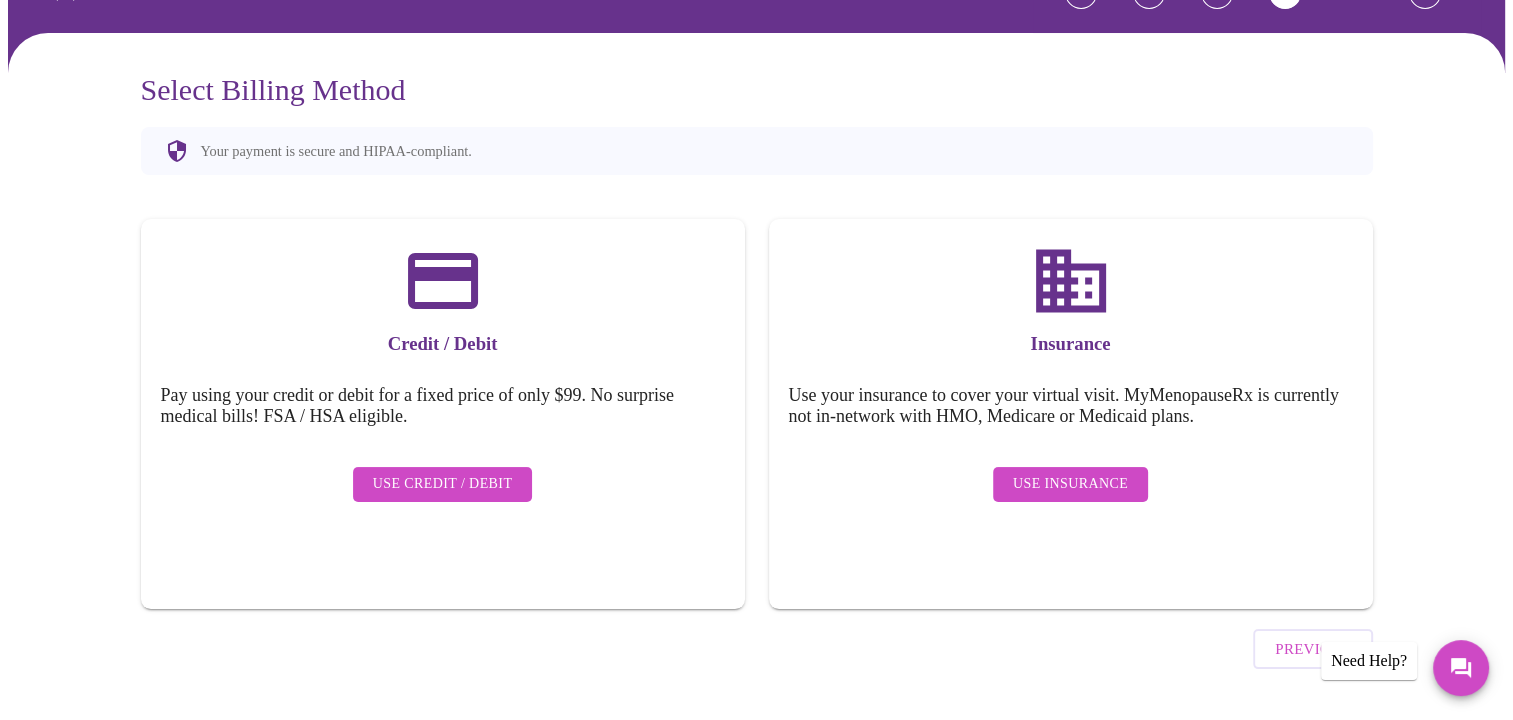 click on "Use Insurance" at bounding box center (1070, 484) 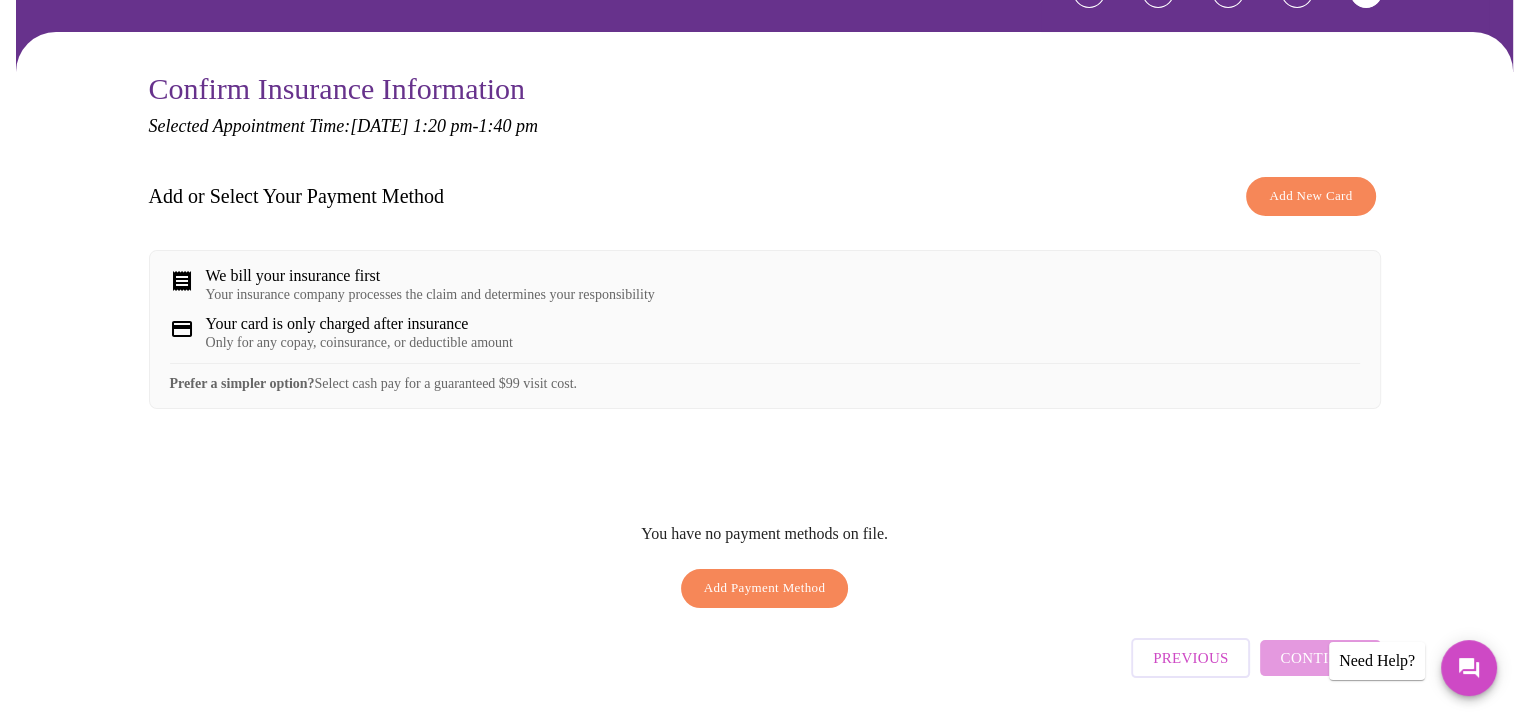 scroll, scrollTop: 100, scrollLeft: 0, axis: vertical 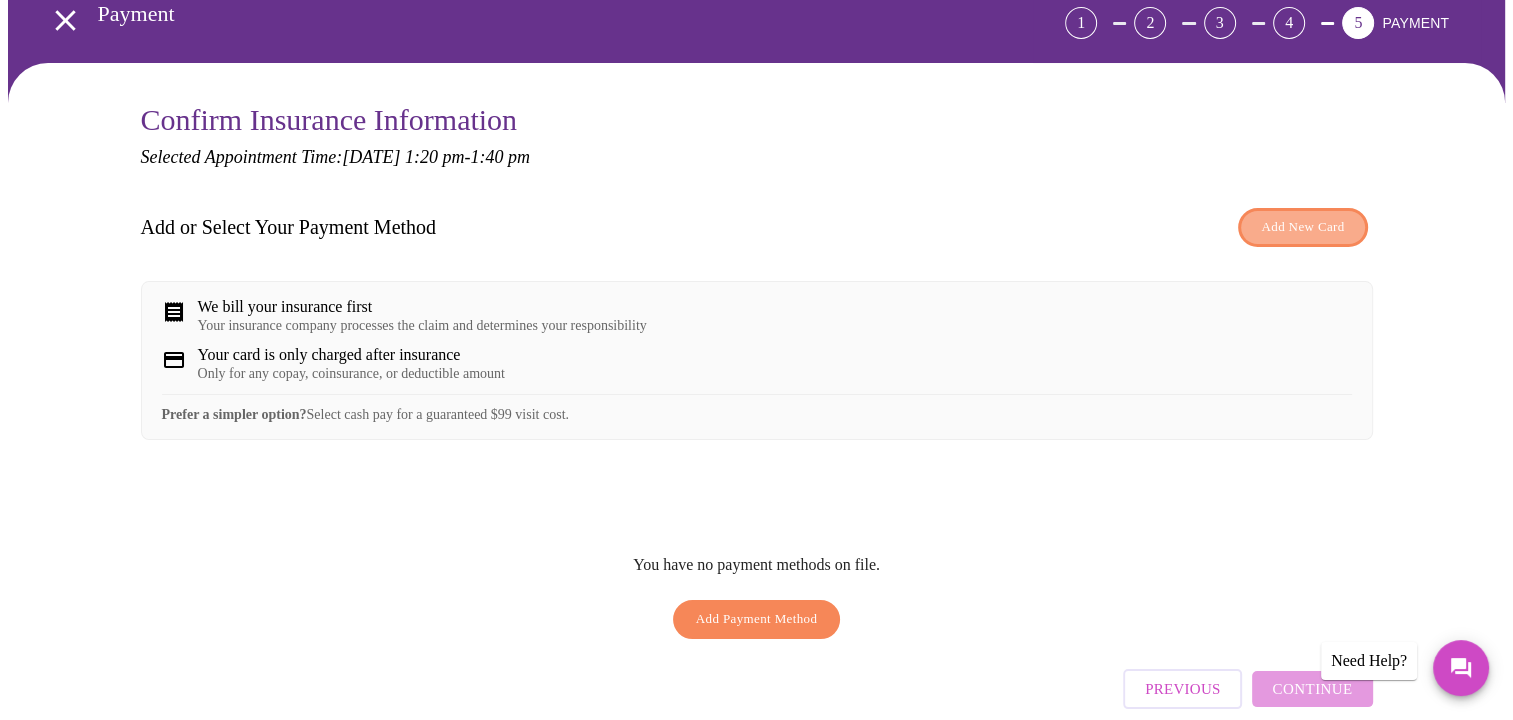 click on "Add New Card" at bounding box center (1302, 227) 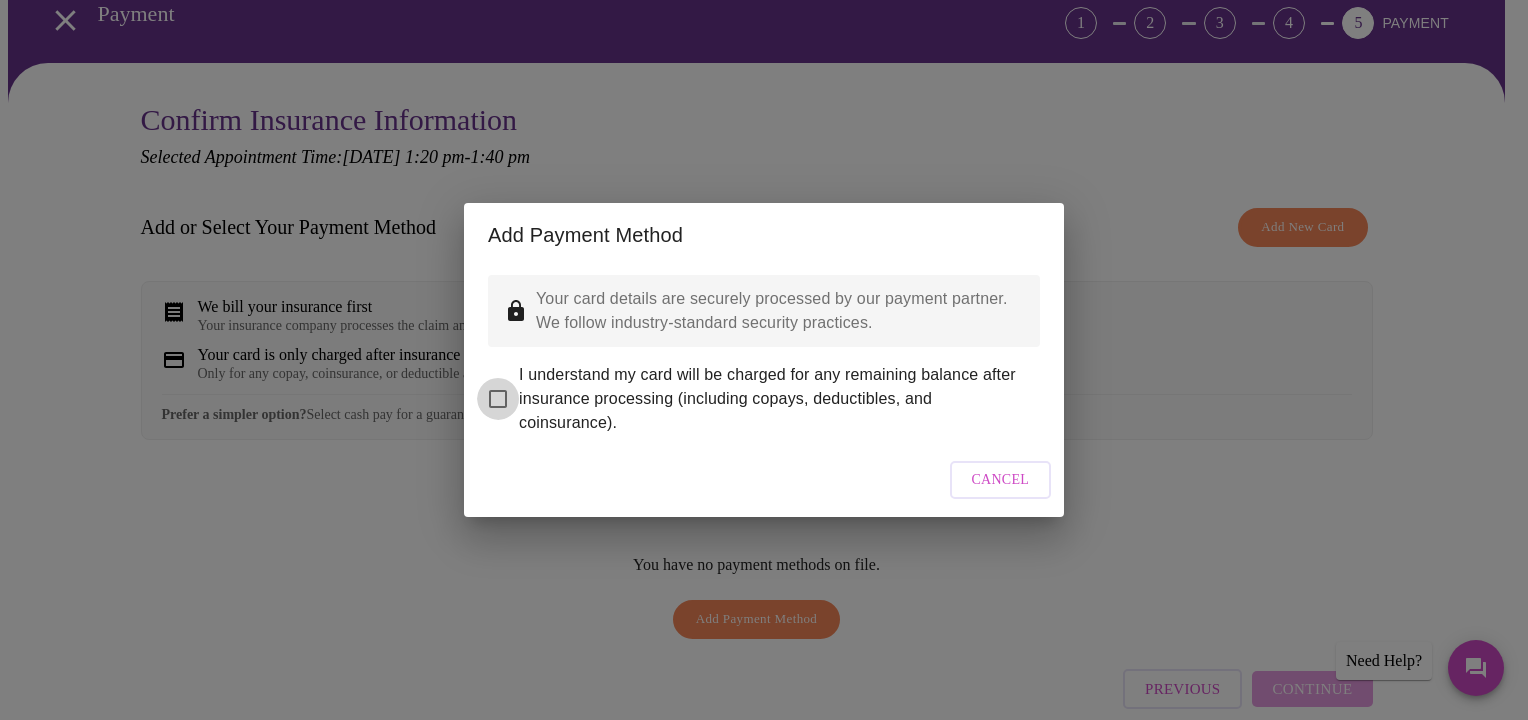 click on "I understand my card will be charged for any remaining balance after insurance processing (including copays, deductibles, and coinsurance)." at bounding box center [498, 399] 